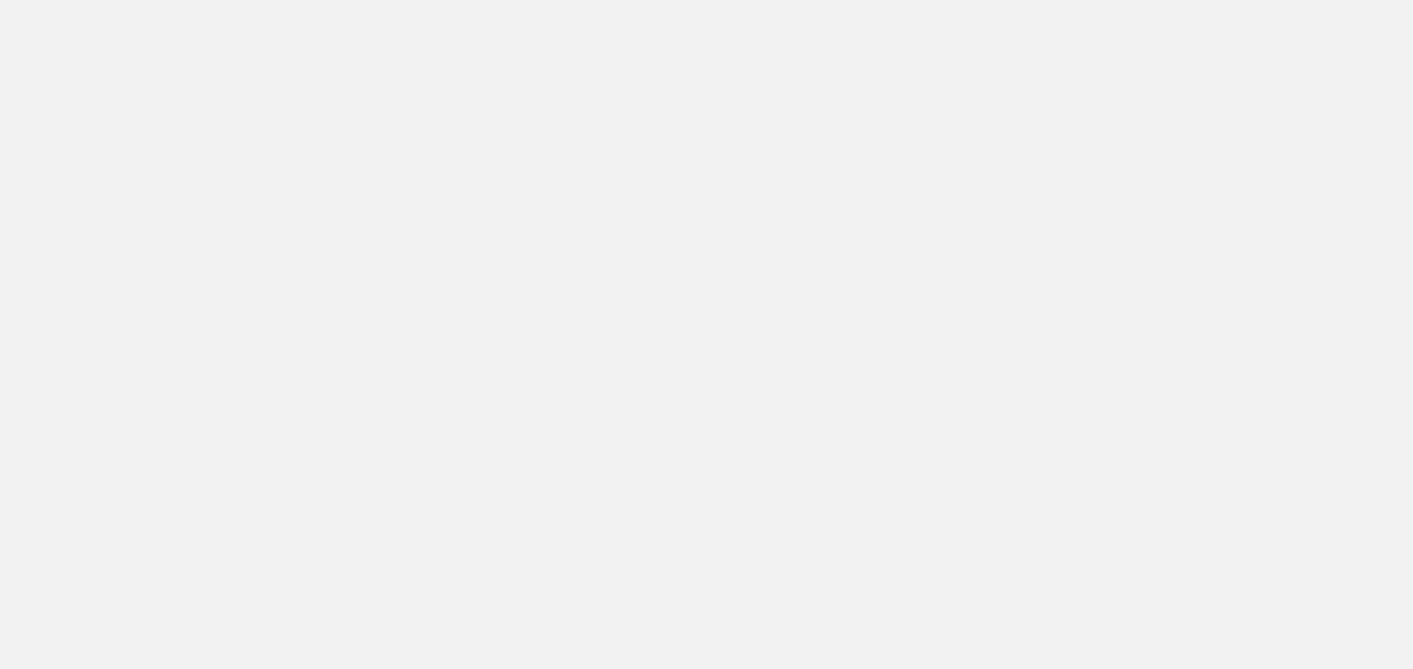 scroll, scrollTop: 0, scrollLeft: 0, axis: both 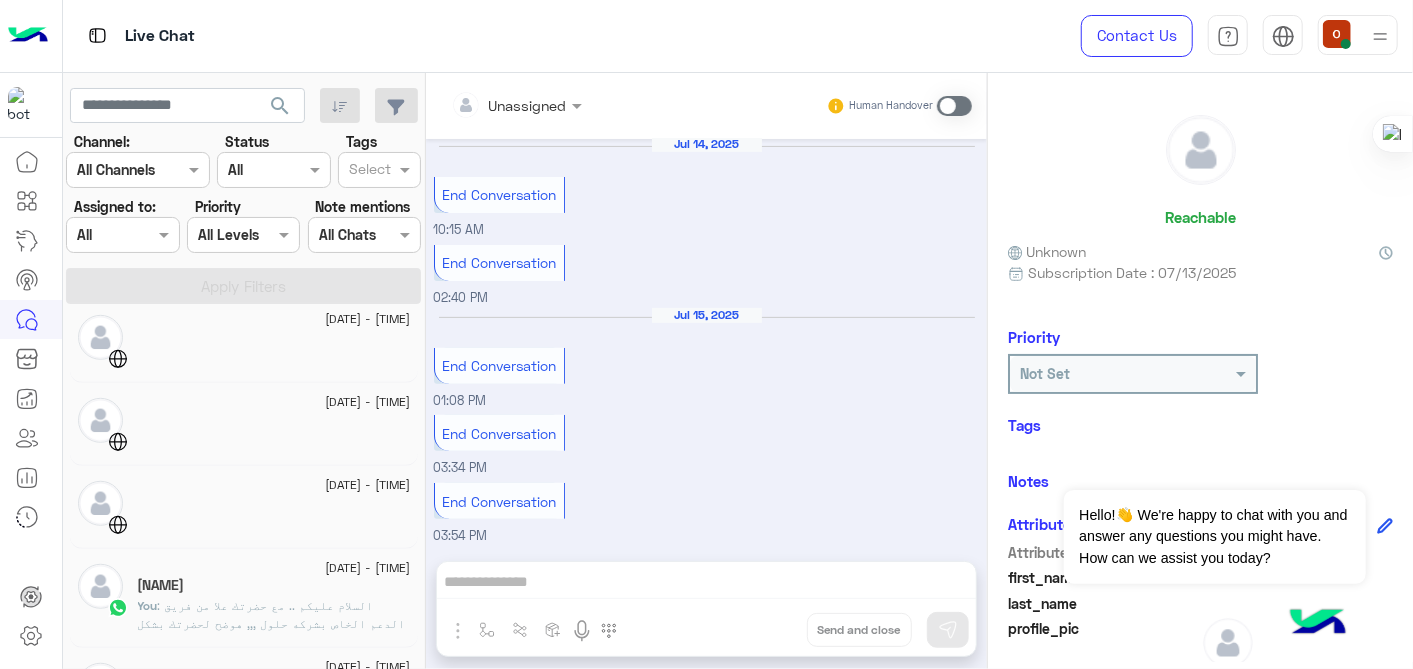 click on ": السلام عليكم .. مع حضرتك علا من فريق الدعم الخاص بشركه حلول ,,, هوضح لحضرتك بشكل سريع بالنسبه لحلول نحن شركة chatbot ، متخصصة في اللهجة العربية. نظرا لأننا شريك أعمال رسمي في META. وجودنا هو دعمك في حل التحول الرقمي الذي تدعمه الذكاء الاصطناعي التوليدية ، وكذلك لوضعك في عصر التجارة الاجتماعية تقدر برضو حضرتك تزور الموقع الرسمي الخاص بينا " " و لو في اي استفسار اخر تقدر توضحه و هيتم الرد في اقرب وقت https://hulul.ai/" 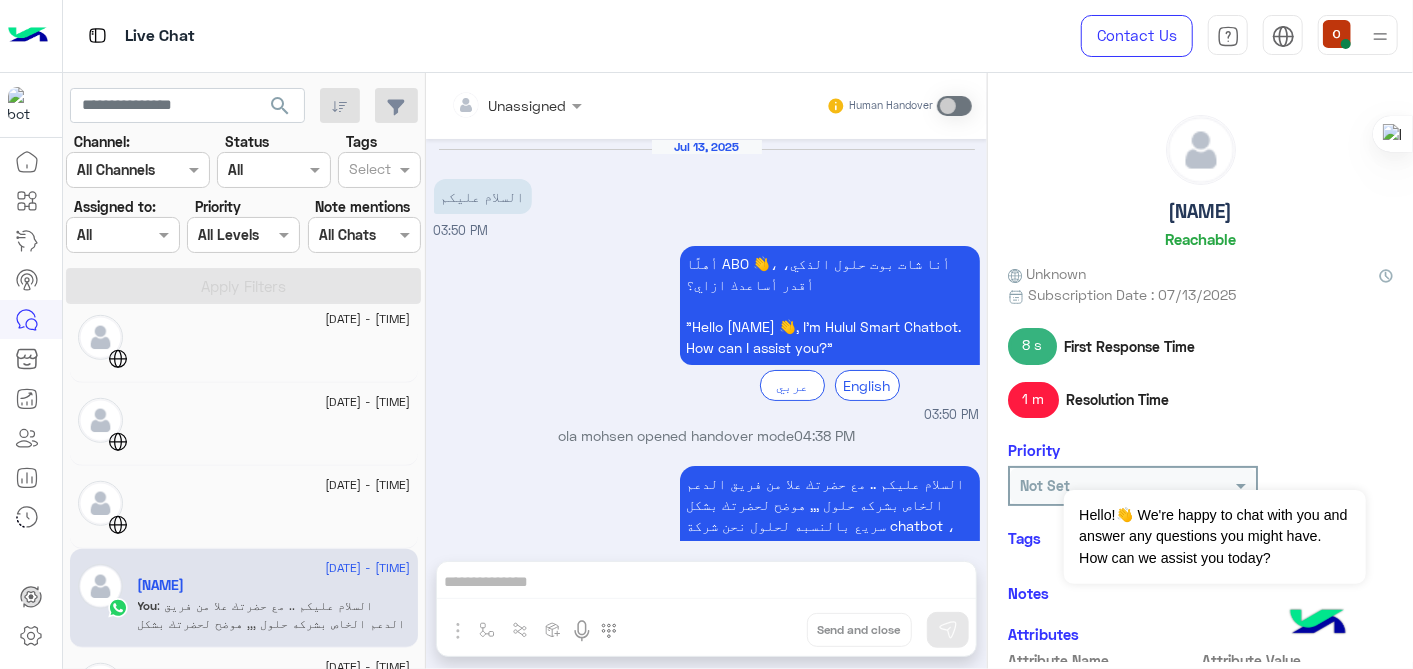 scroll, scrollTop: 300, scrollLeft: 0, axis: vertical 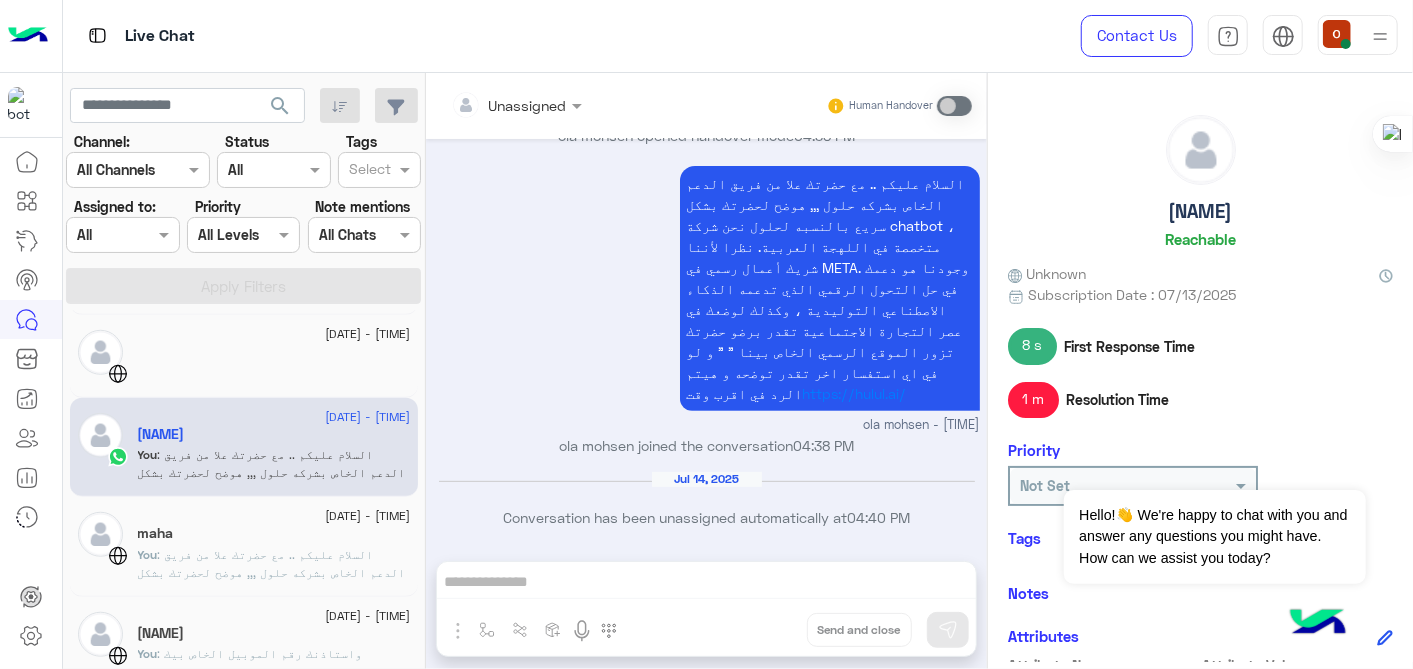 click on "maha" 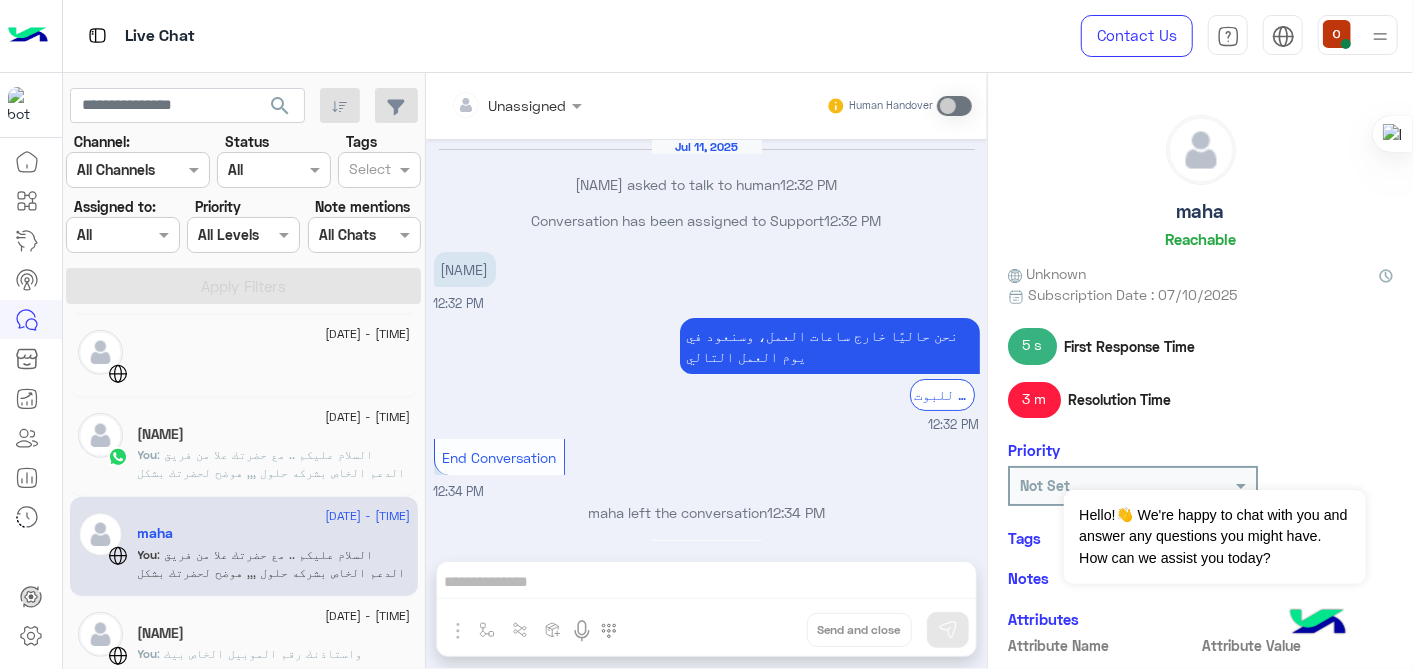 scroll, scrollTop: 448, scrollLeft: 0, axis: vertical 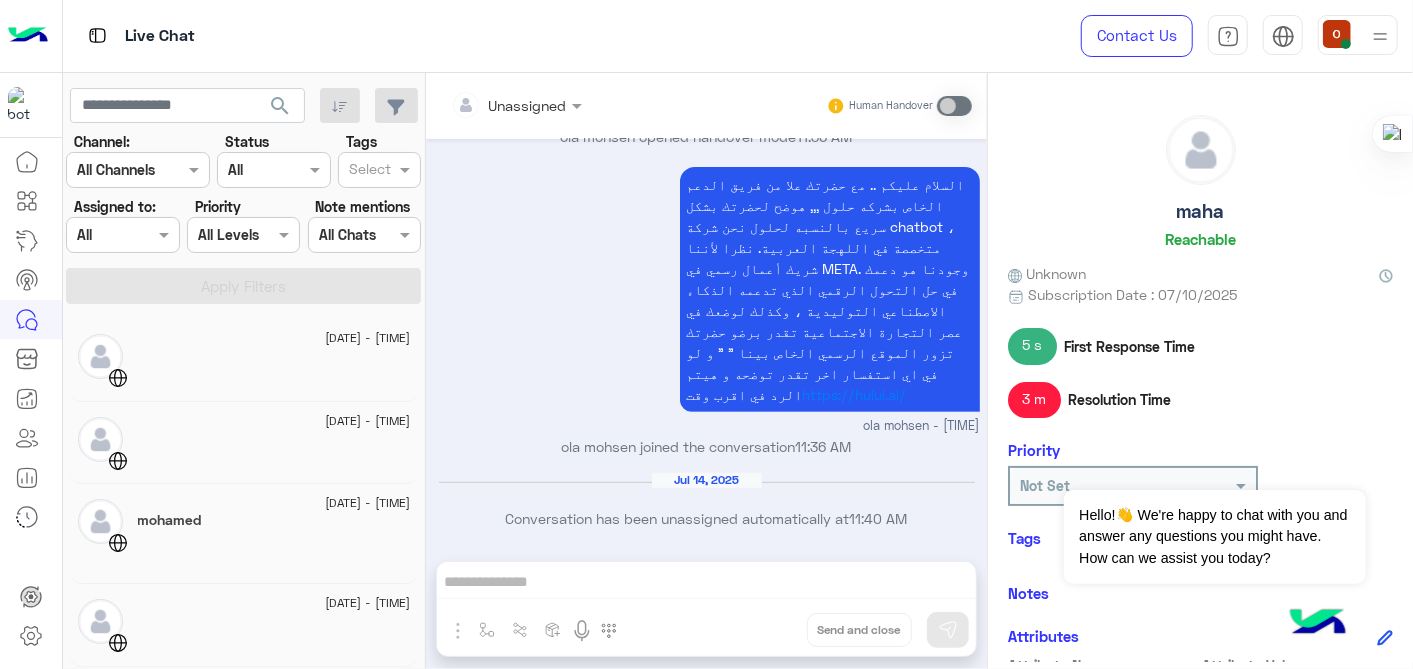 click on "[DATE] - [TIME]" 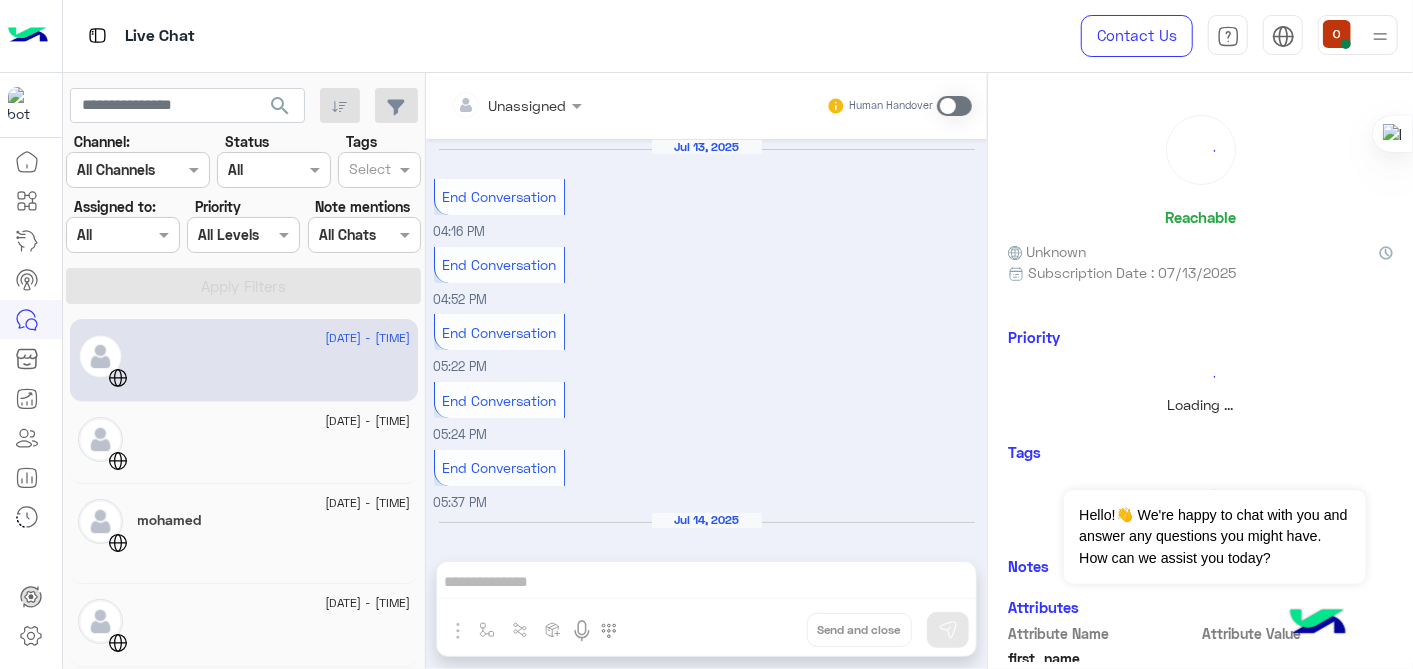 scroll, scrollTop: 376, scrollLeft: 0, axis: vertical 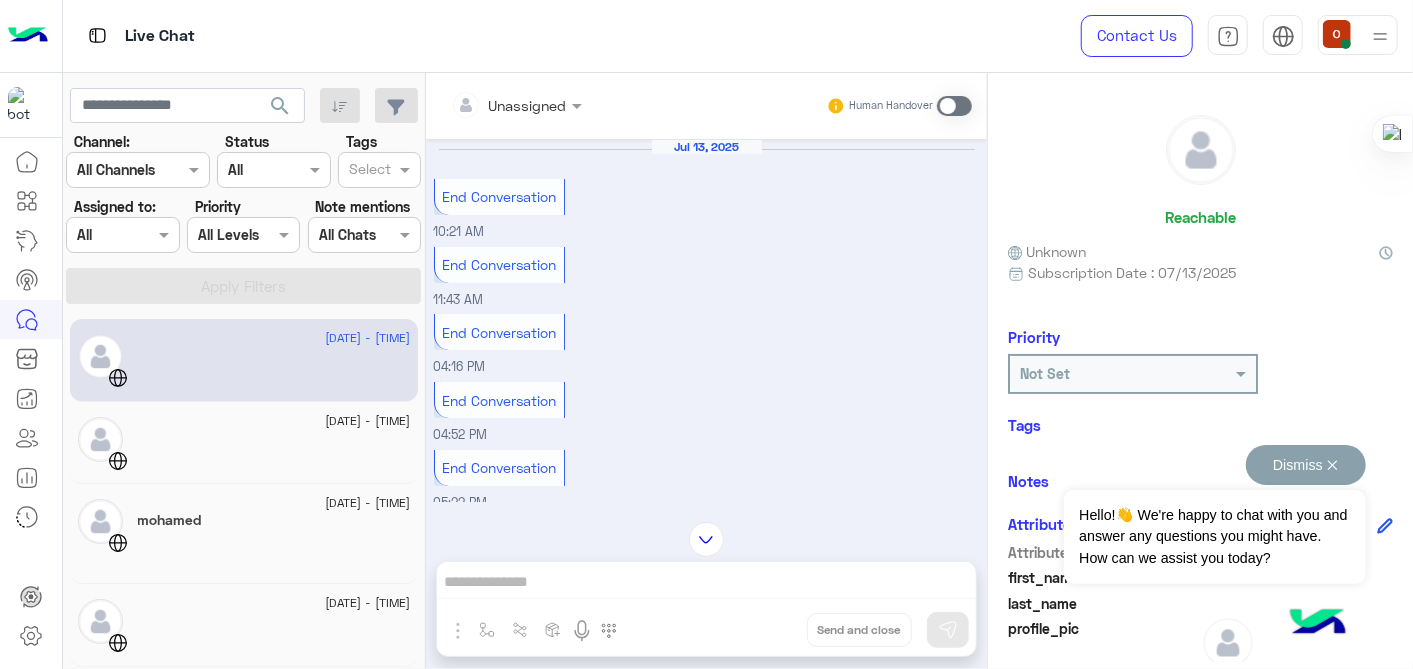 click on "Hello!👋 We're happy to chat with you and answer any questions you might have. How can we assist you today?" at bounding box center [1214, 537] 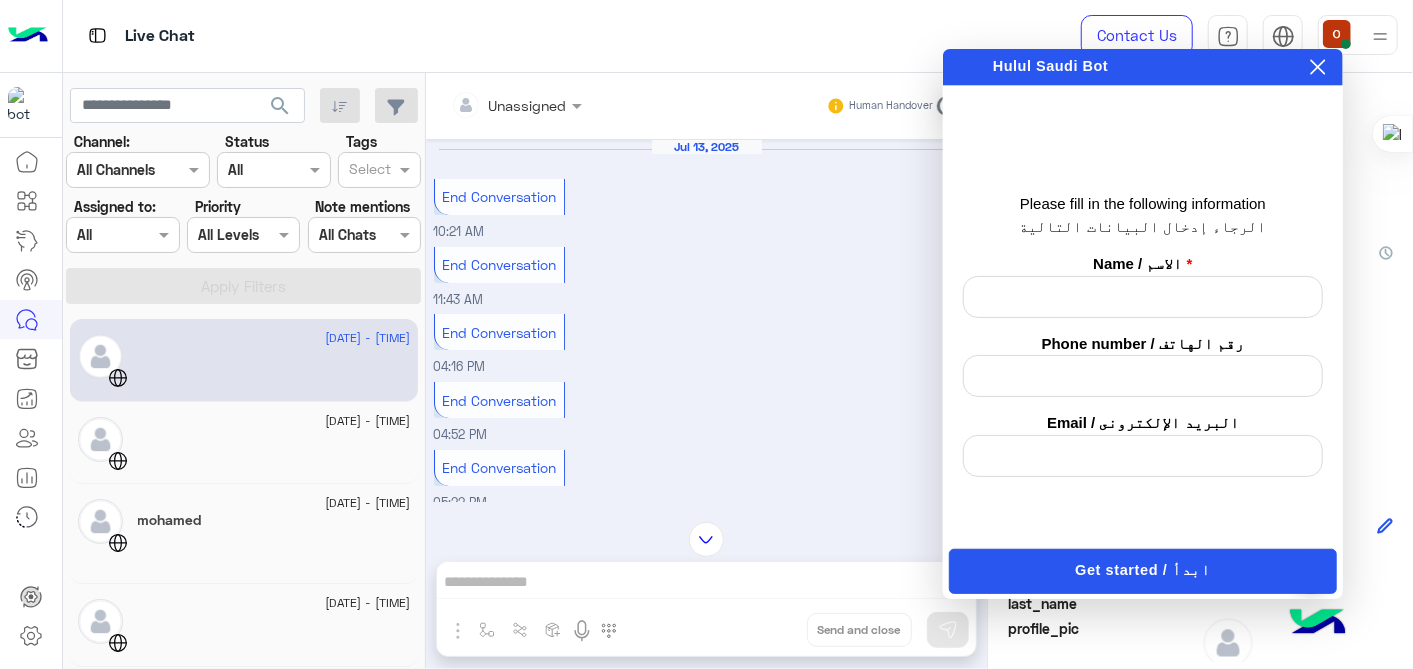 click at bounding box center [1143, 297] 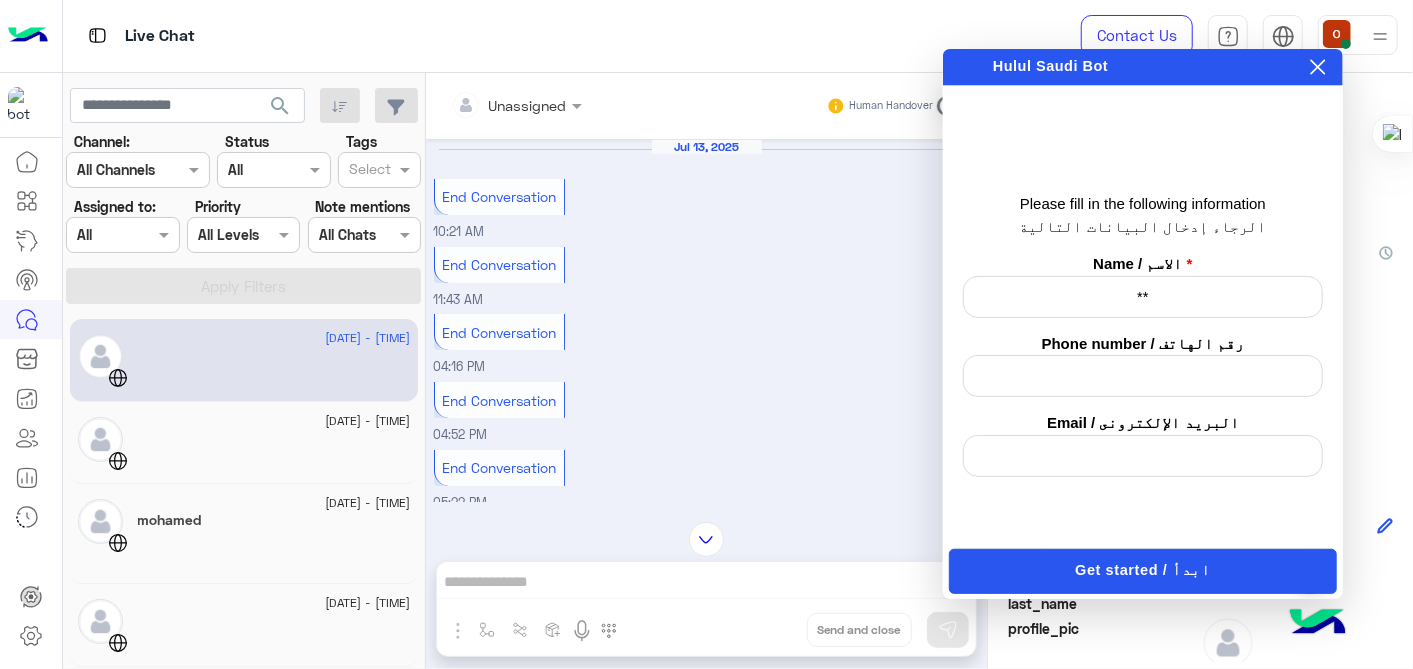 type on "***" 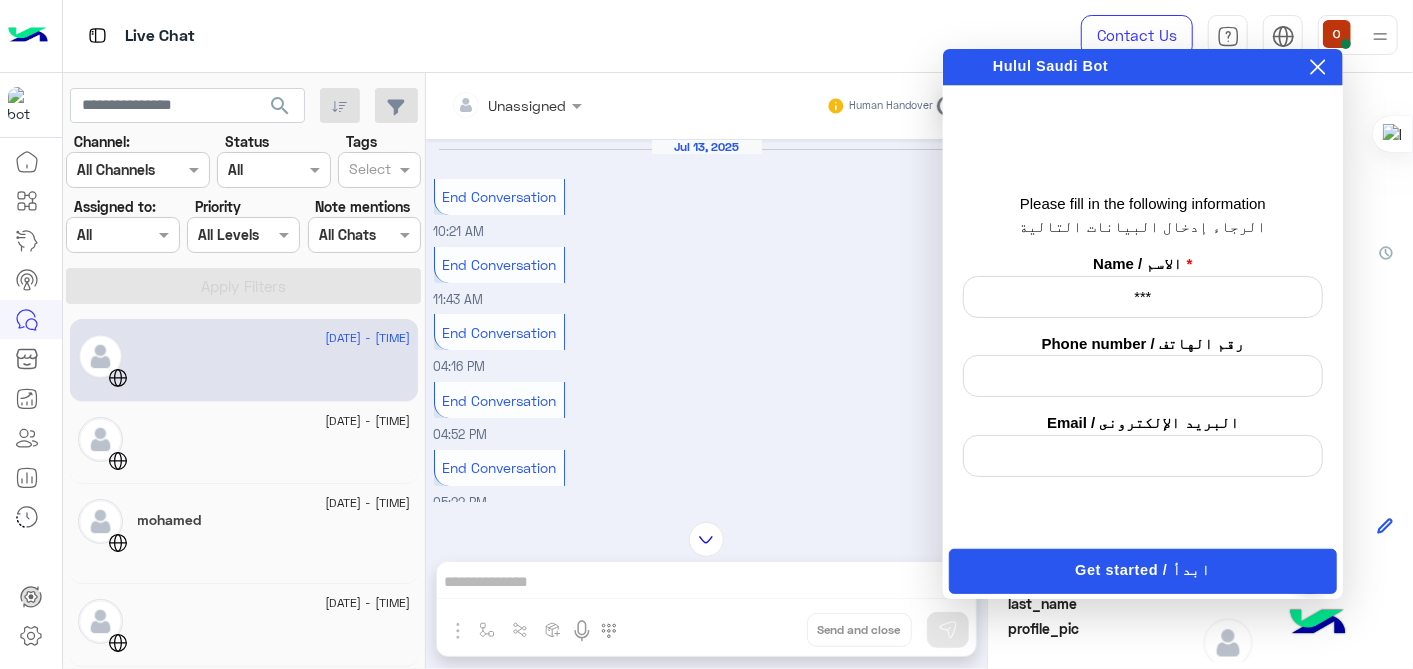 click on "Get started / ابدأ" at bounding box center [1142, 571] 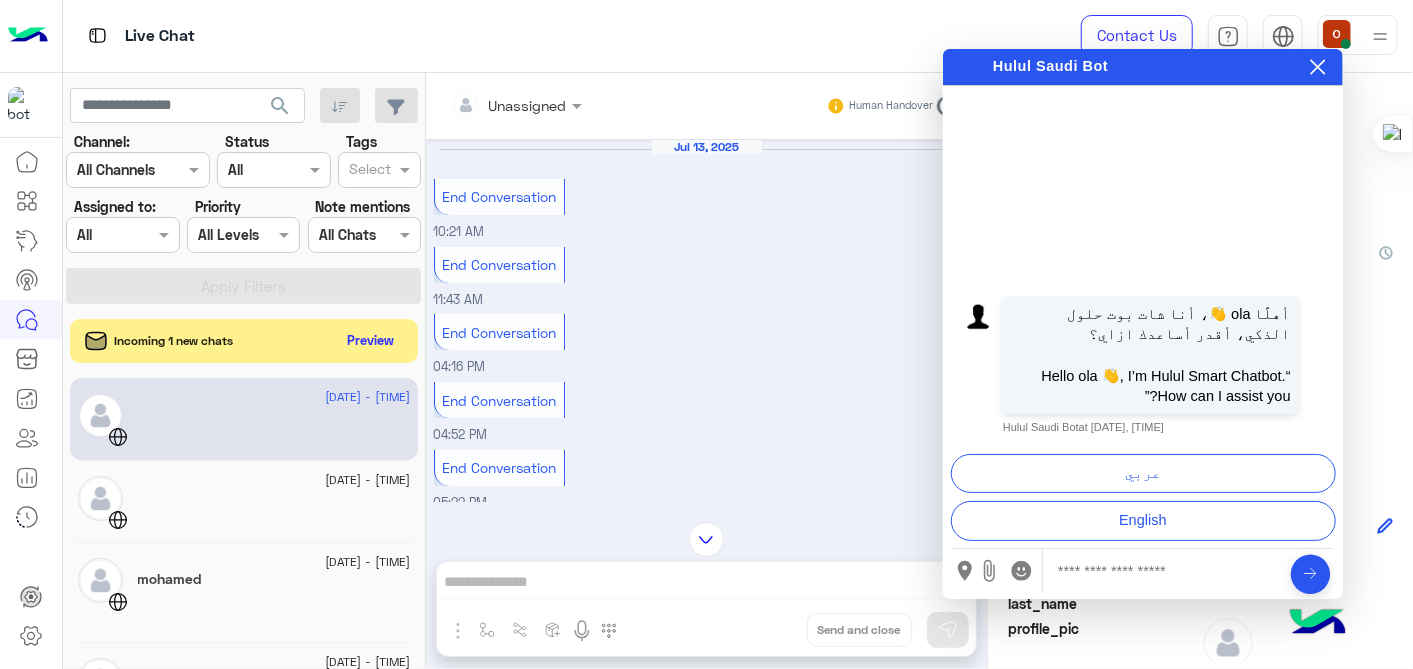 click at bounding box center [1165, 571] 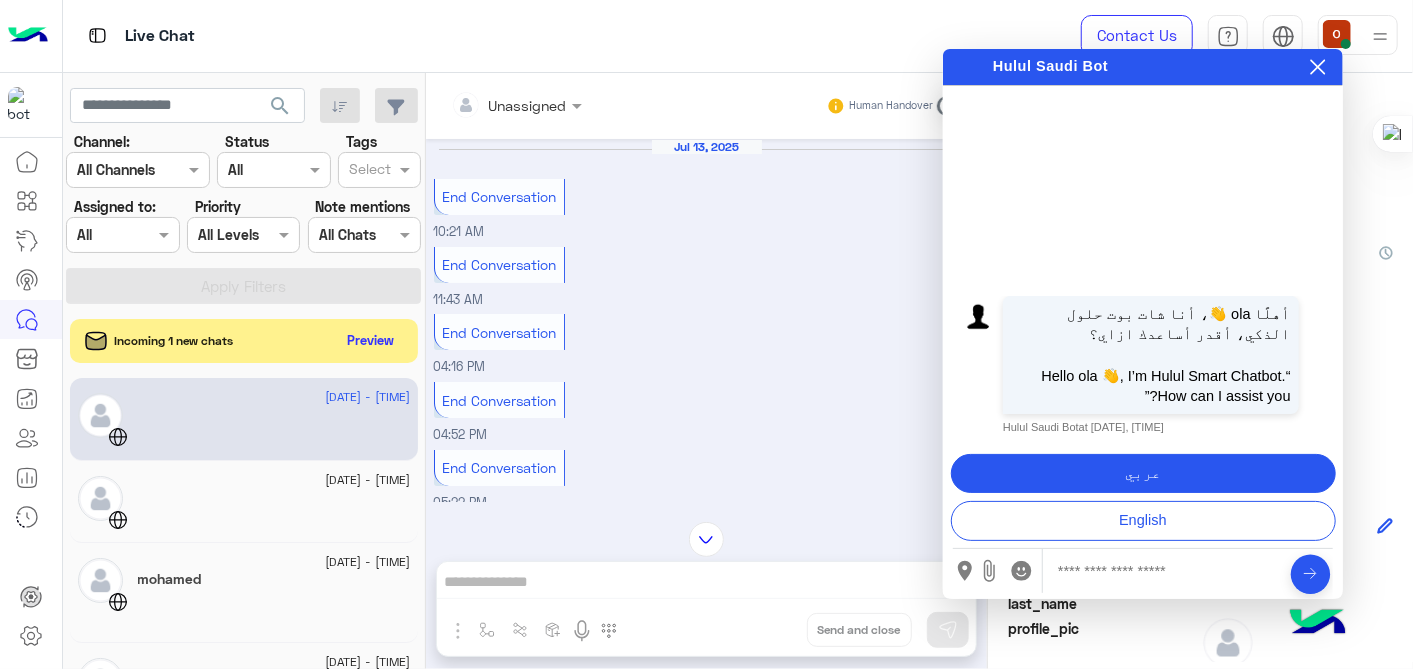 click on "عربي" at bounding box center [1143, 474] 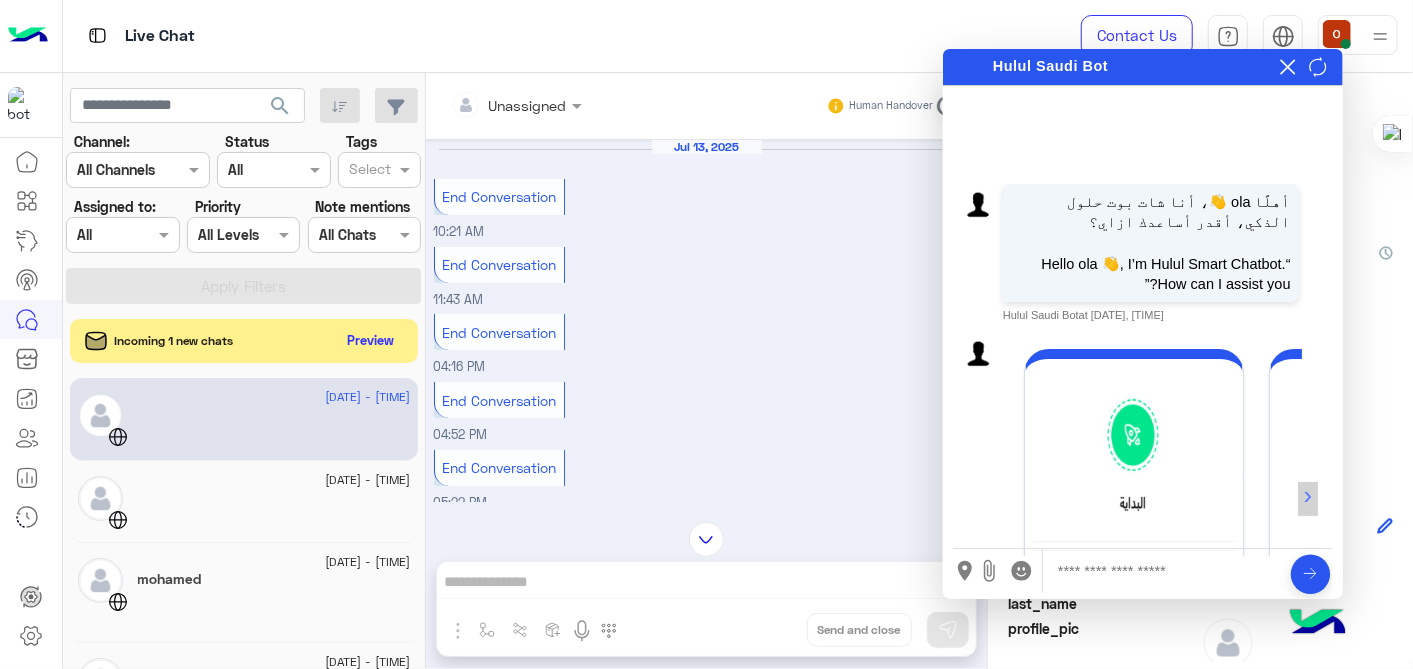 scroll, scrollTop: 116, scrollLeft: 0, axis: vertical 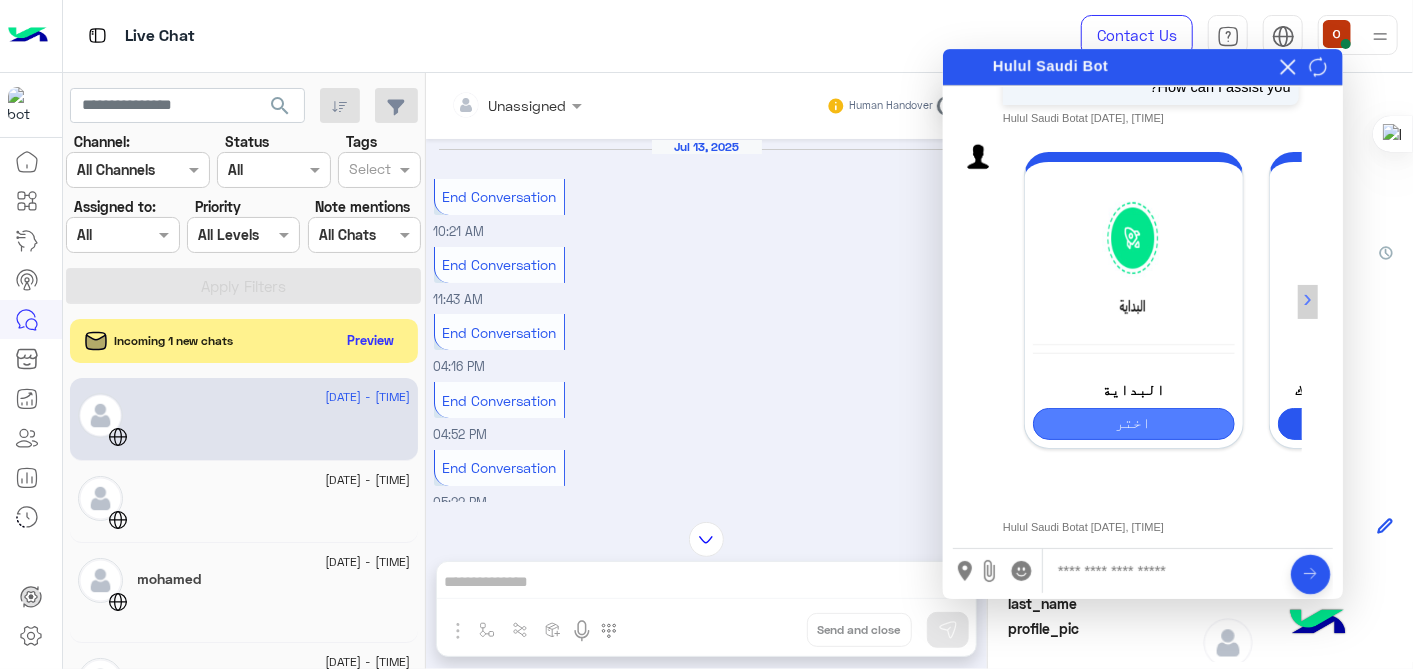 click on "اختر" at bounding box center [1134, 424] 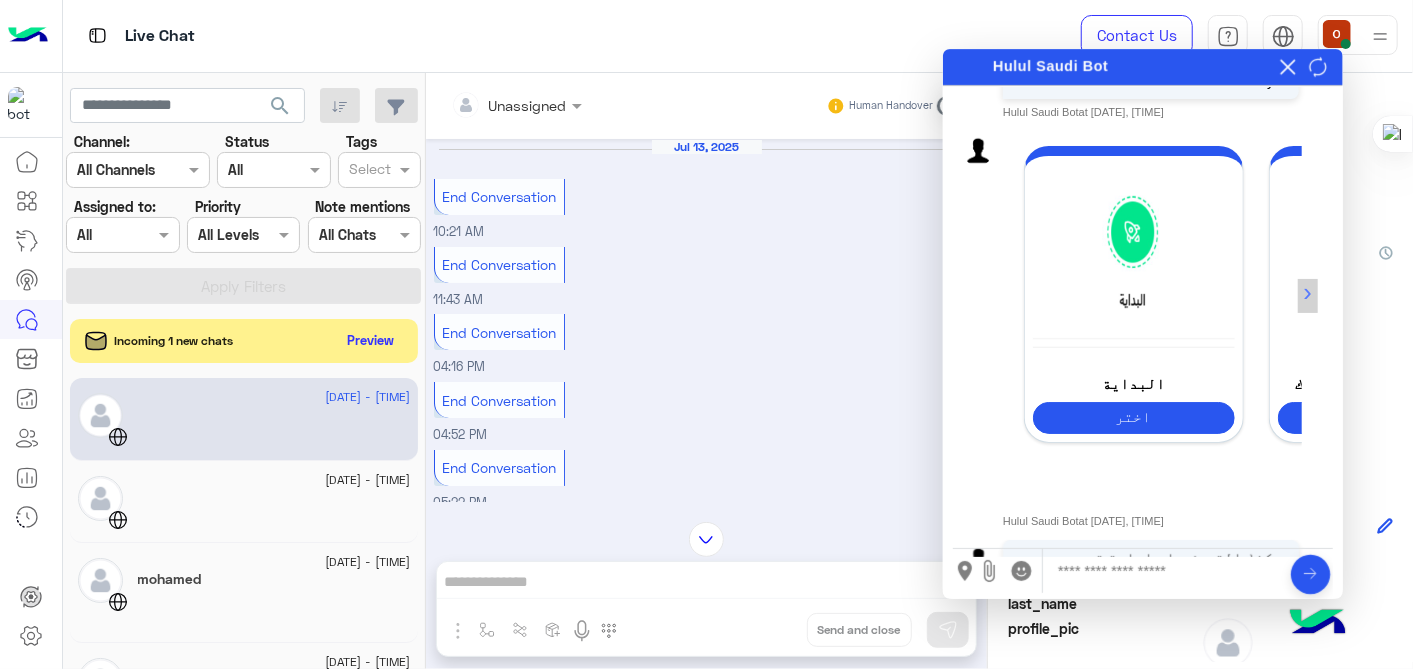 scroll, scrollTop: 350, scrollLeft: 0, axis: vertical 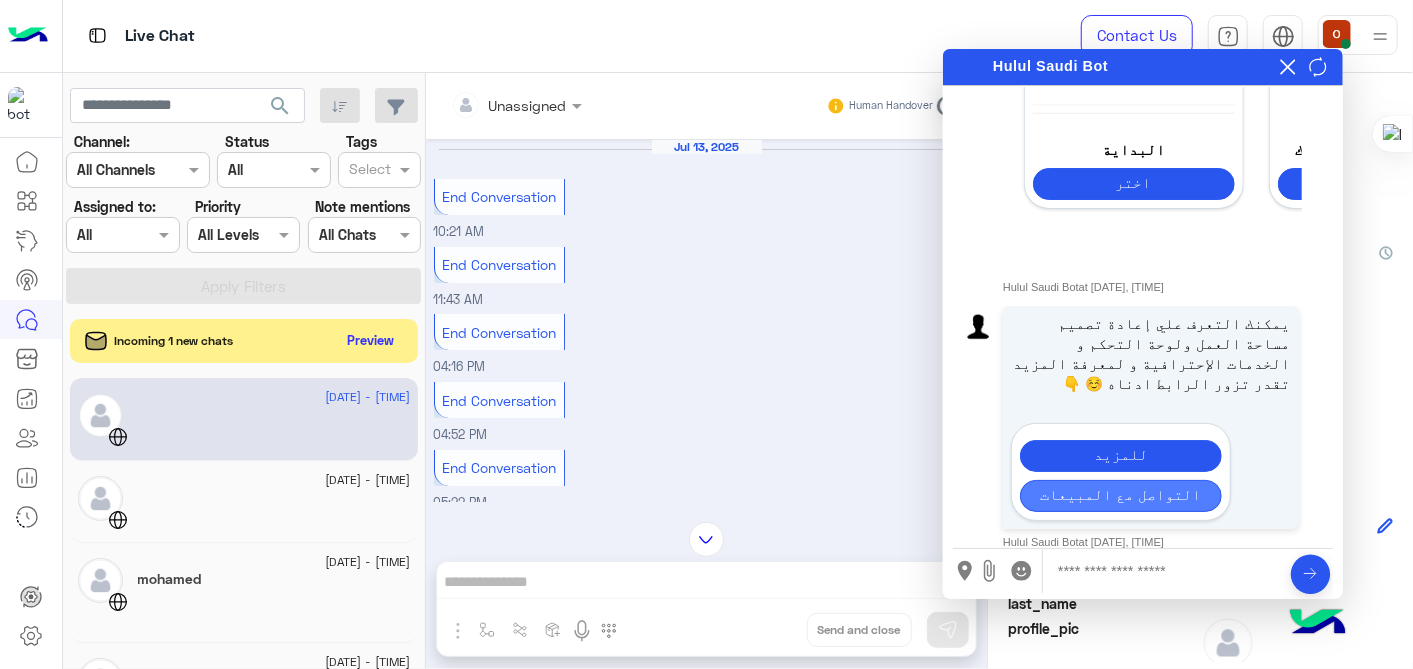 click on "التواصل مع المبيعات" at bounding box center [1121, 496] 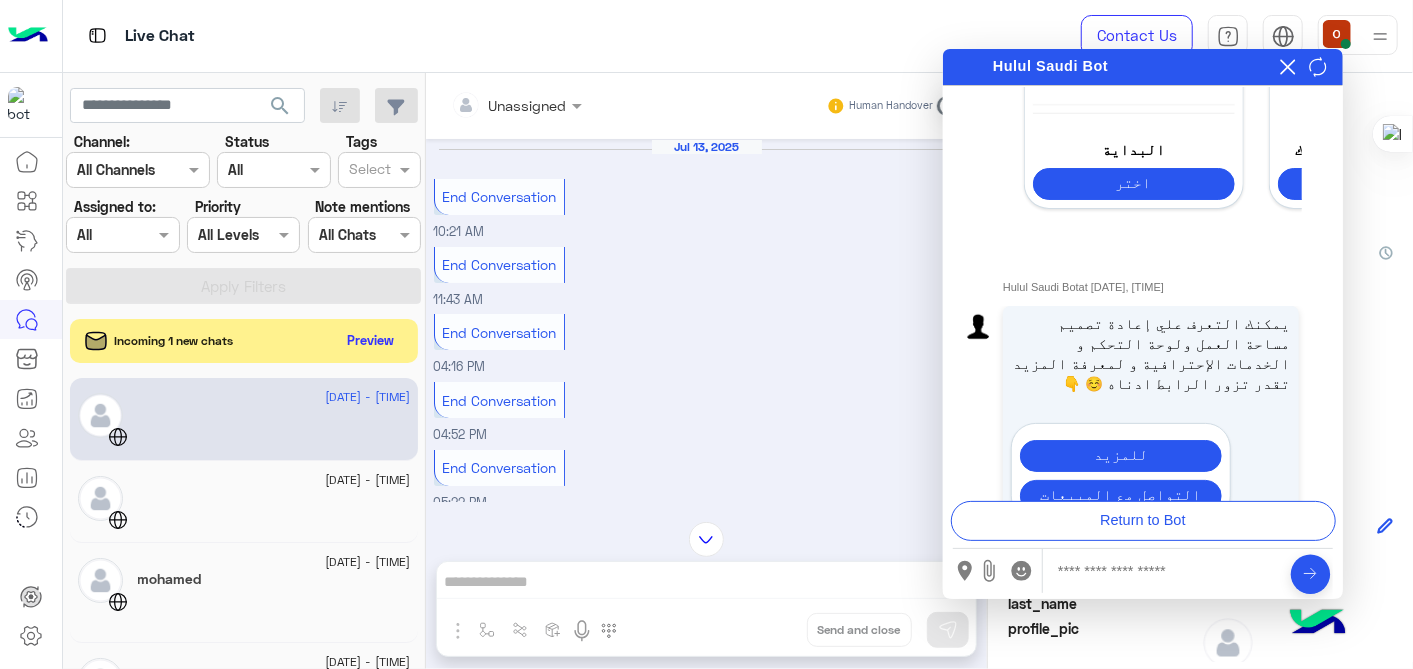 scroll, scrollTop: 514, scrollLeft: 0, axis: vertical 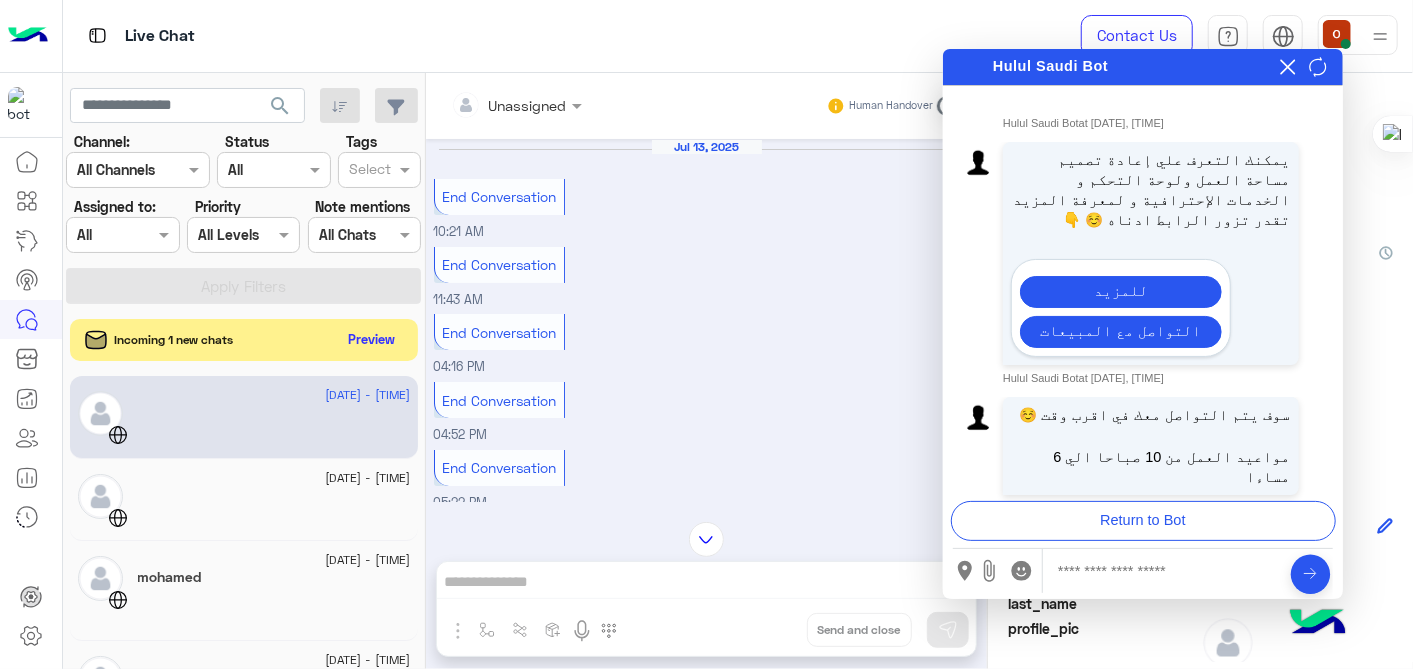 click on "Preview" 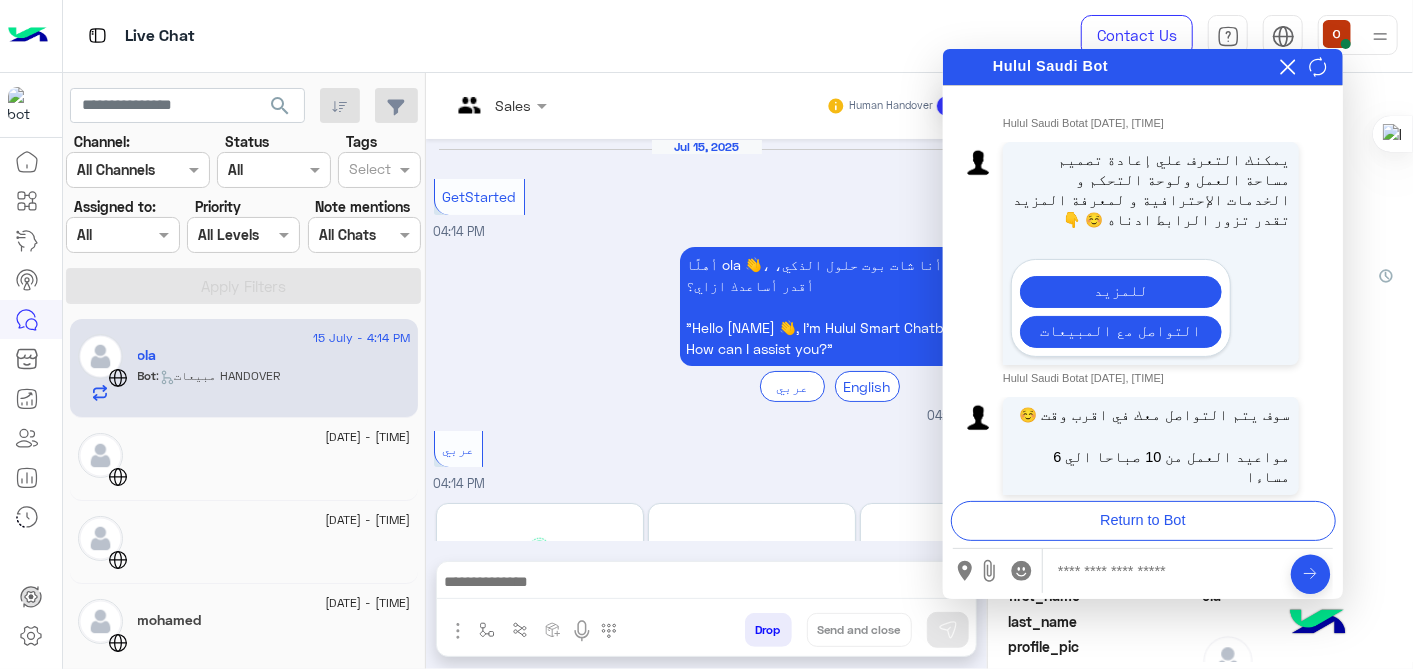 scroll, scrollTop: 740, scrollLeft: 0, axis: vertical 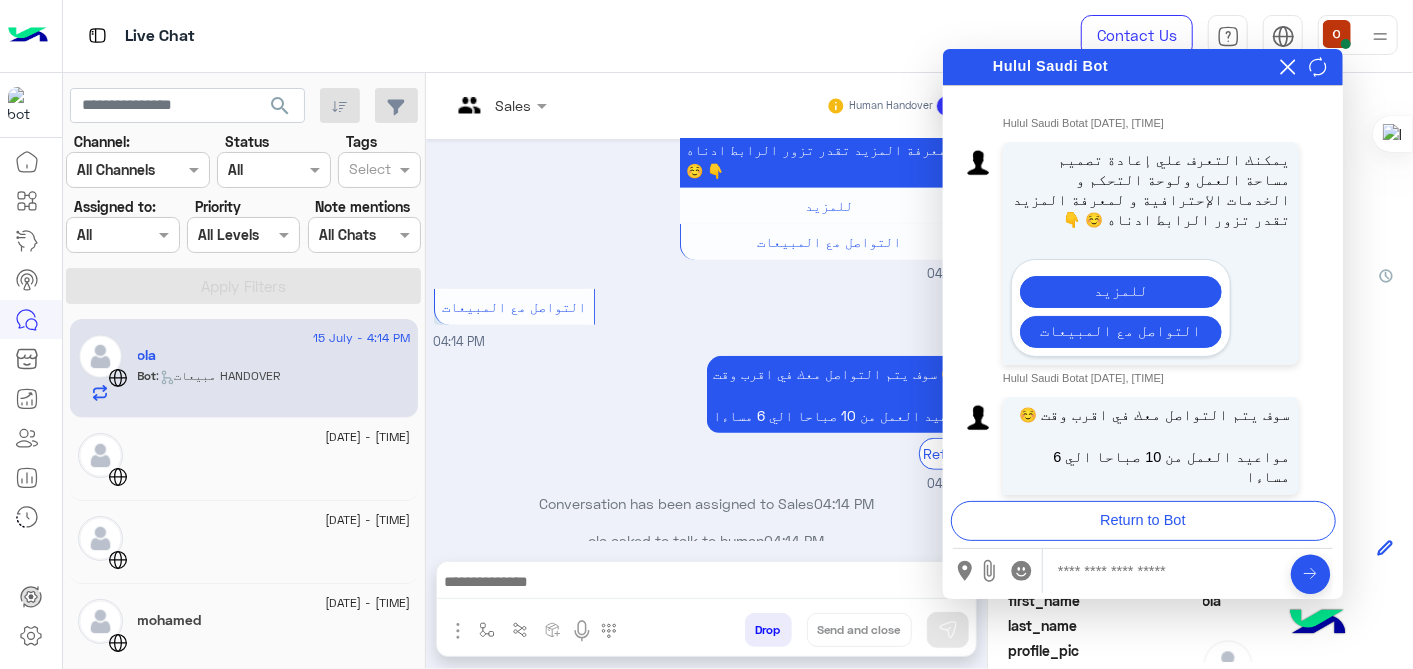 click on "سوف يتم التواصل معك في اقرب وقت ☺️ مواعيد العمل من [TIME] الي [TIME]  Return to Bot     [TIME]" at bounding box center (707, 422) 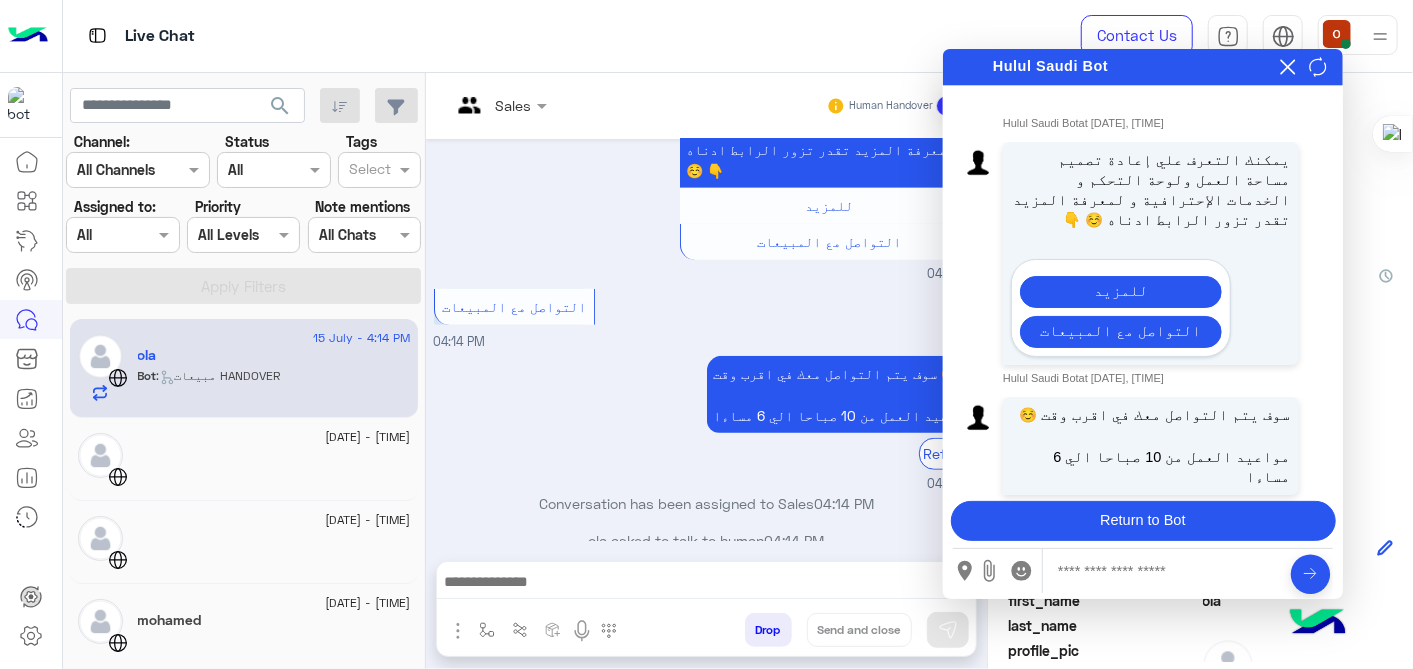 click on "Return to Bot" at bounding box center (1143, 521) 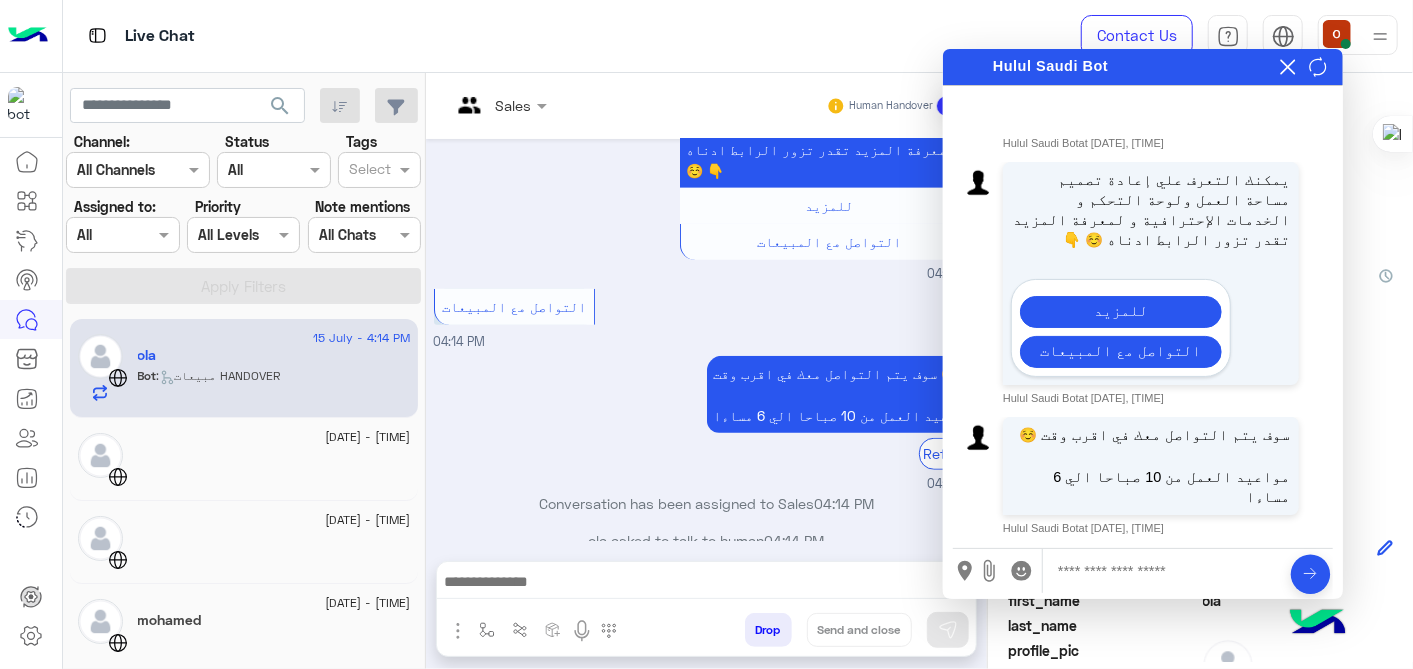 scroll, scrollTop: 460, scrollLeft: 0, axis: vertical 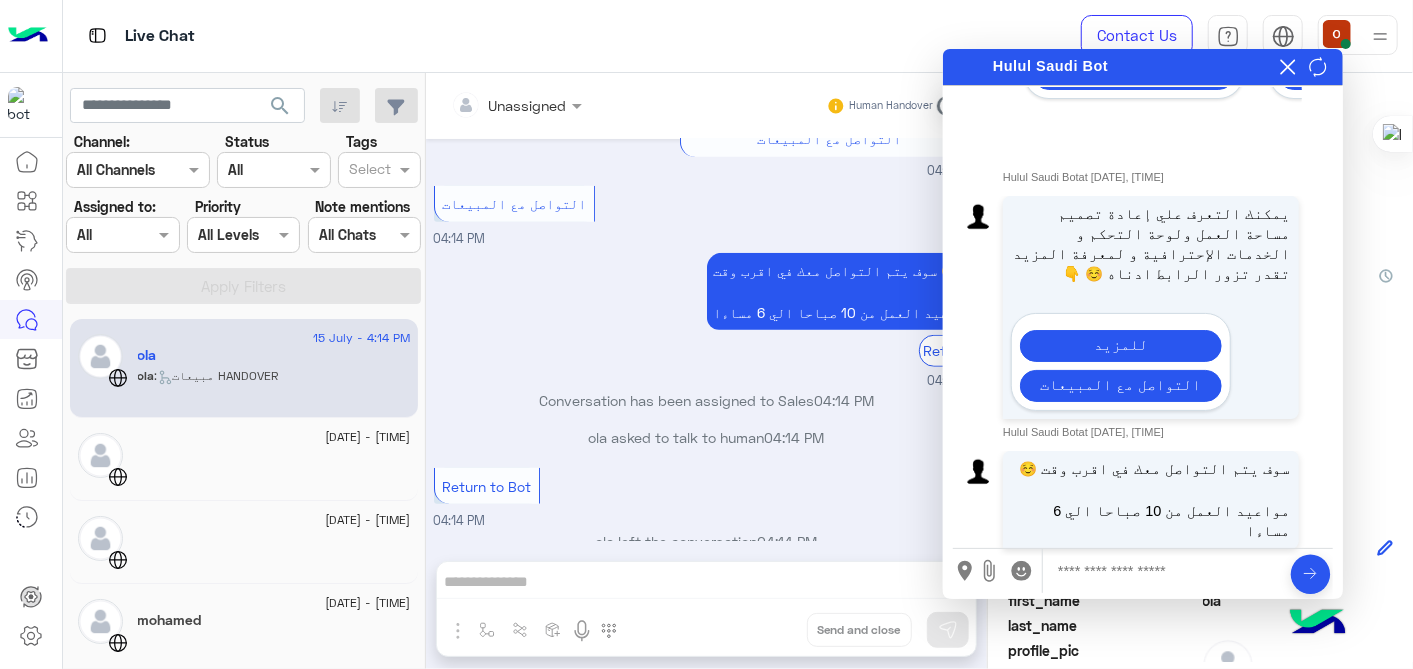 click 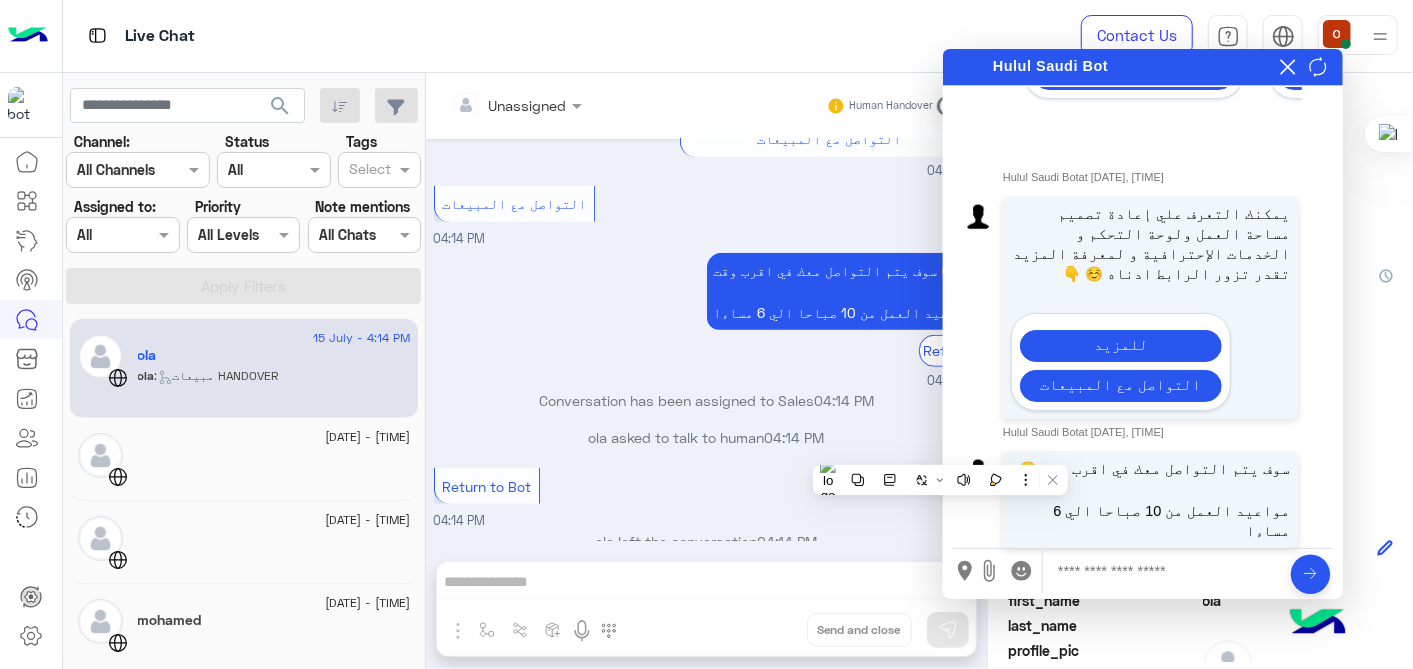drag, startPoint x: 813, startPoint y: 505, endPoint x: 720, endPoint y: 471, distance: 99.0202 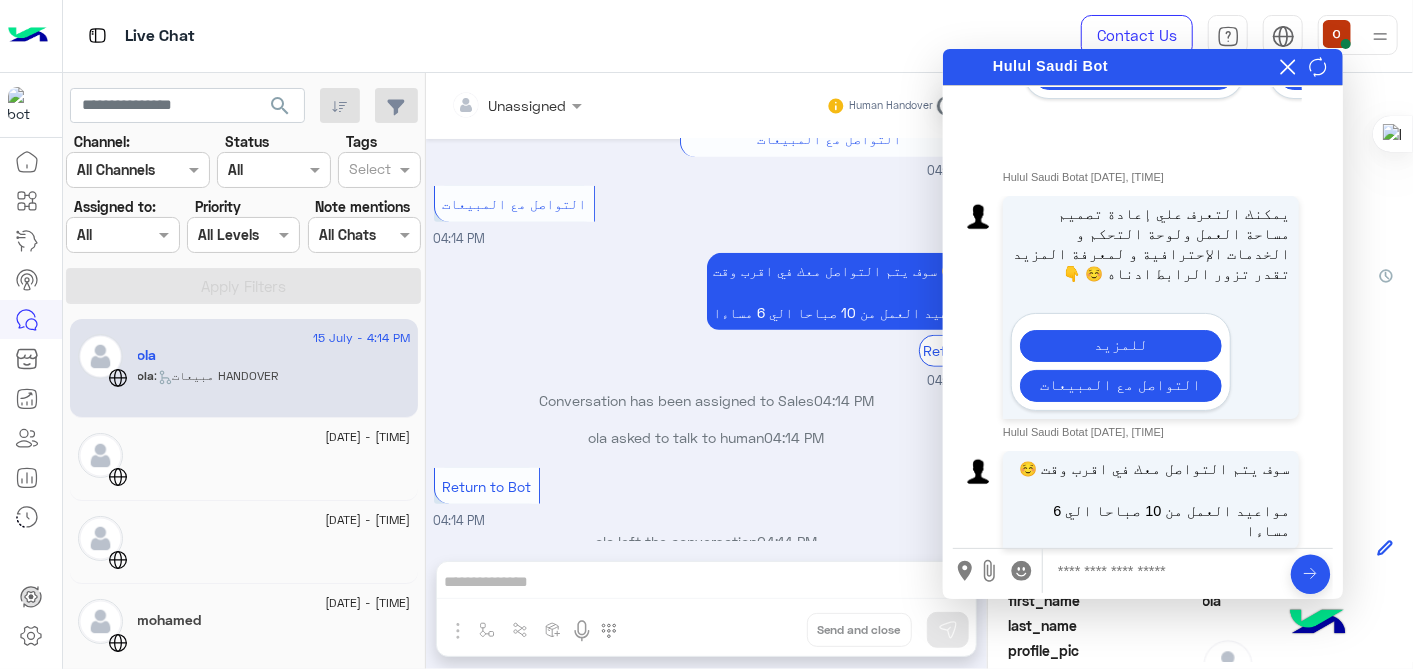 click on "Return to Bot    [TIME]" at bounding box center [707, 497] 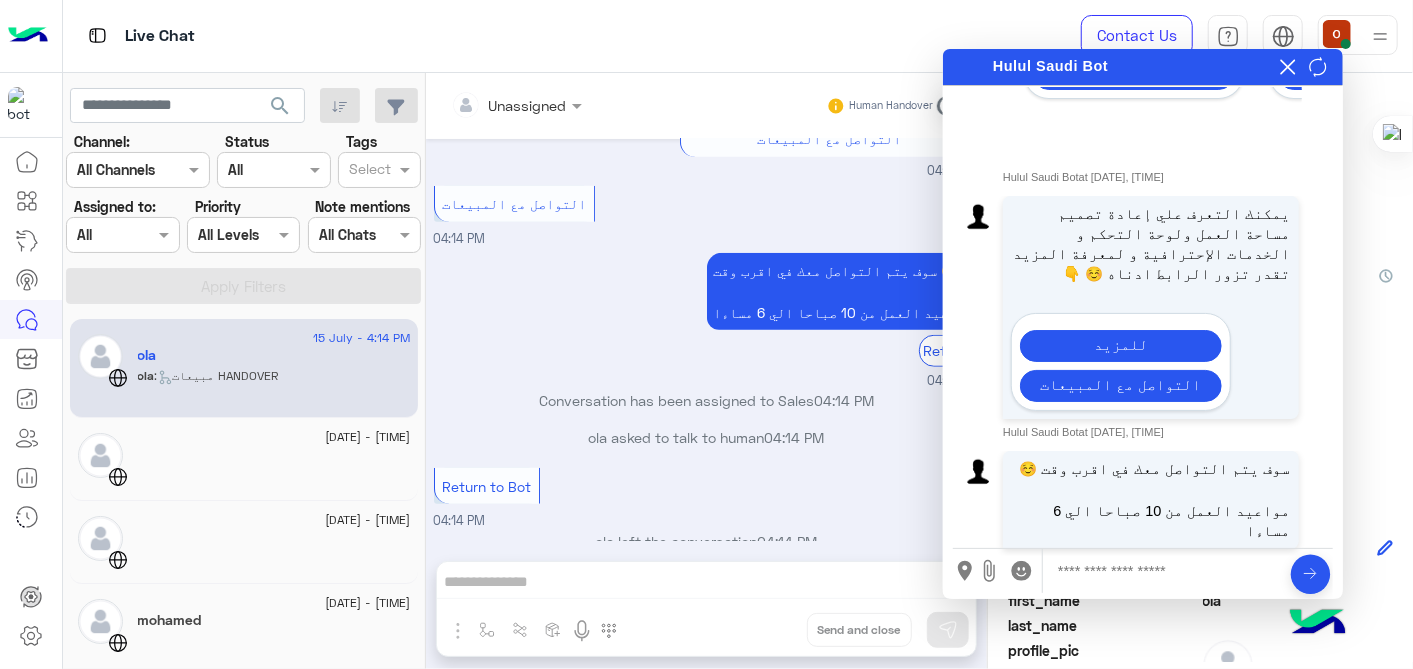 click 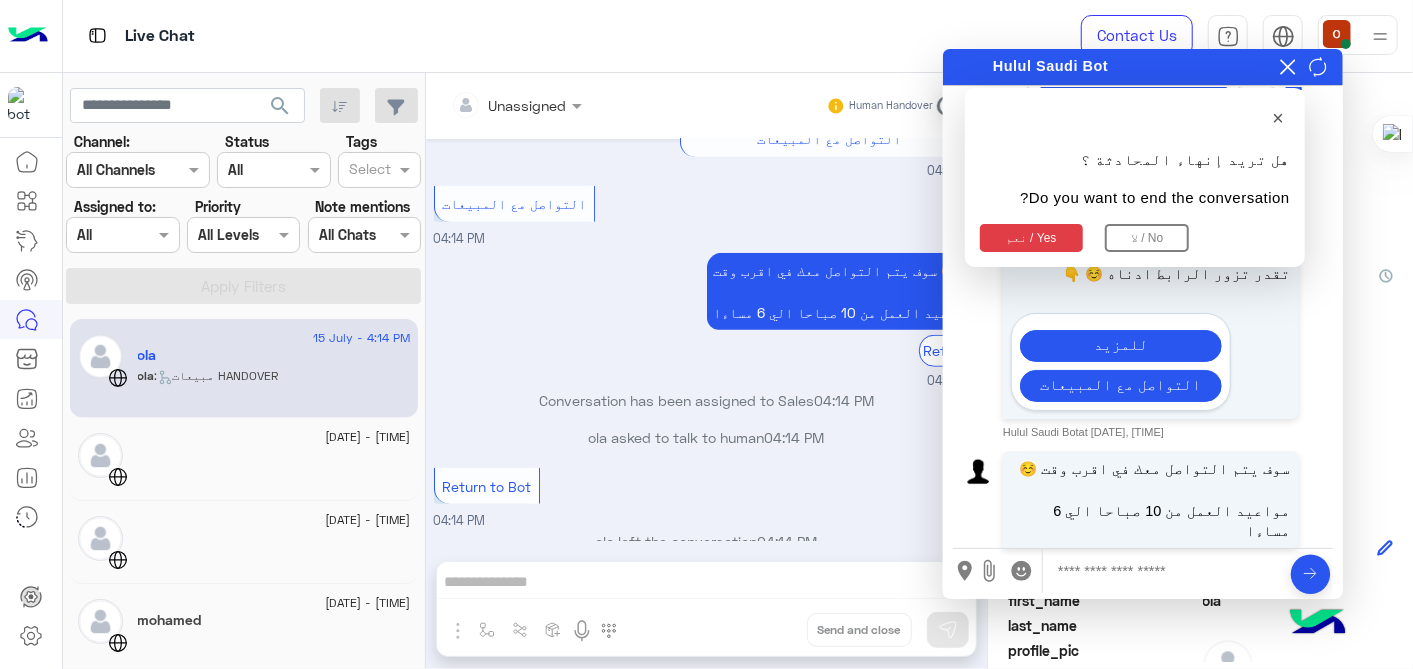 click on "نعم / Yes" at bounding box center [1031, 238] 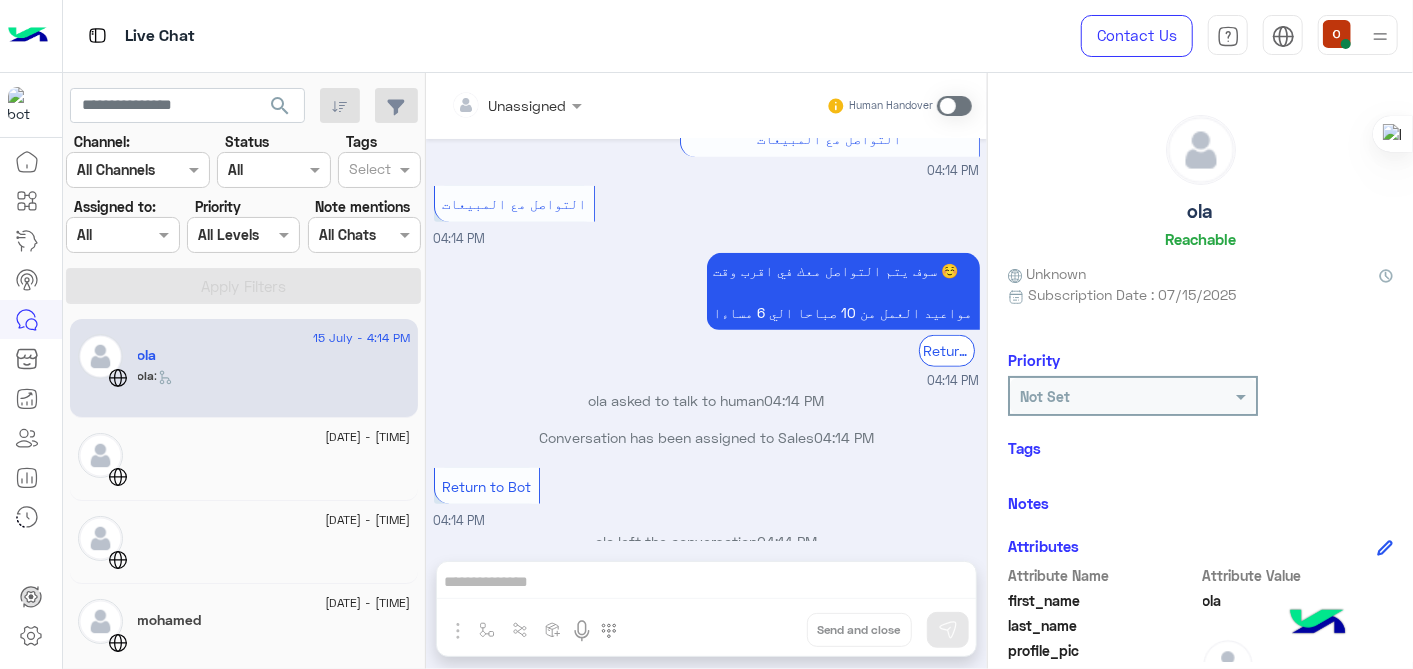 scroll, scrollTop: 911, scrollLeft: 0, axis: vertical 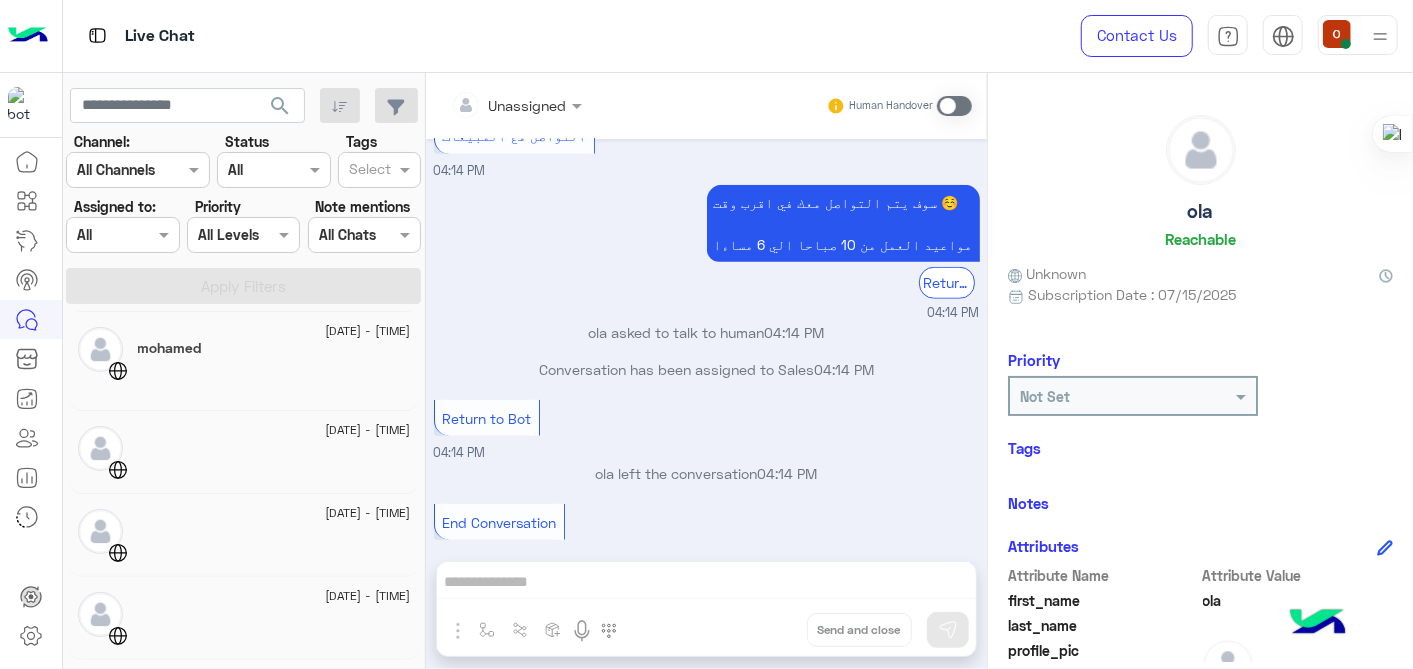 click on "[DATE] - [TIME]" 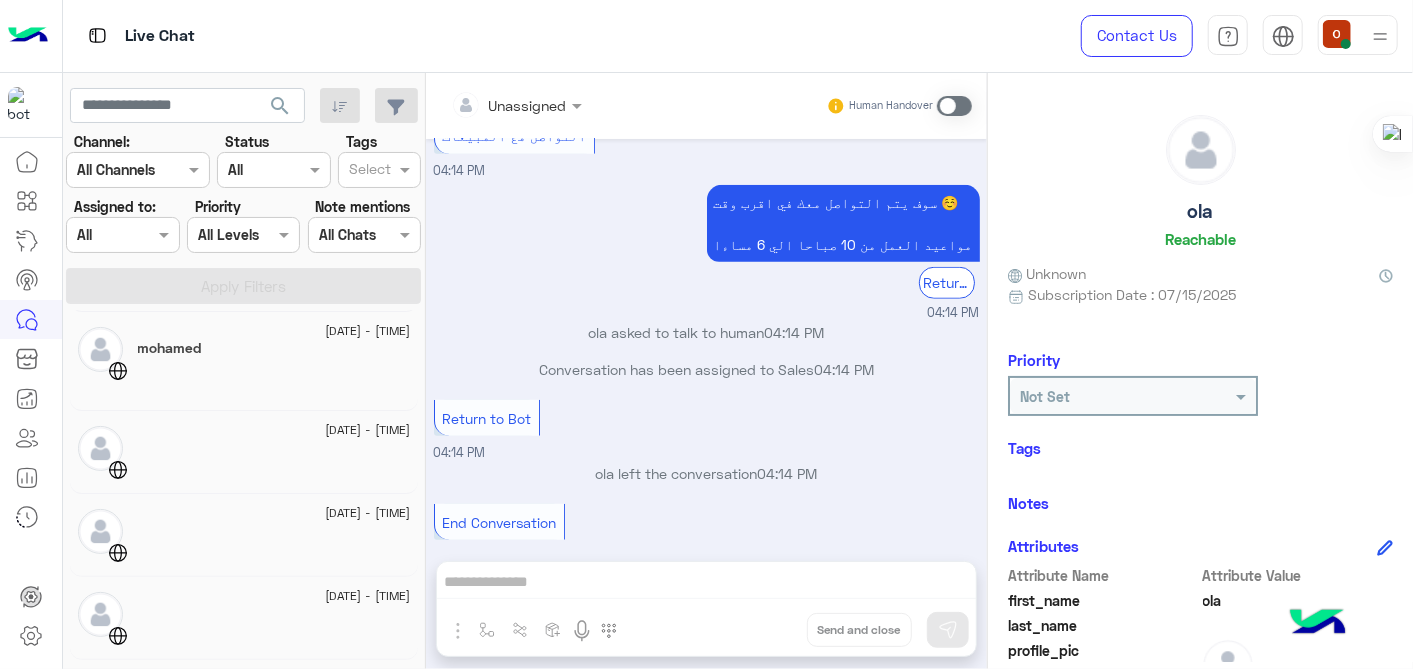 click 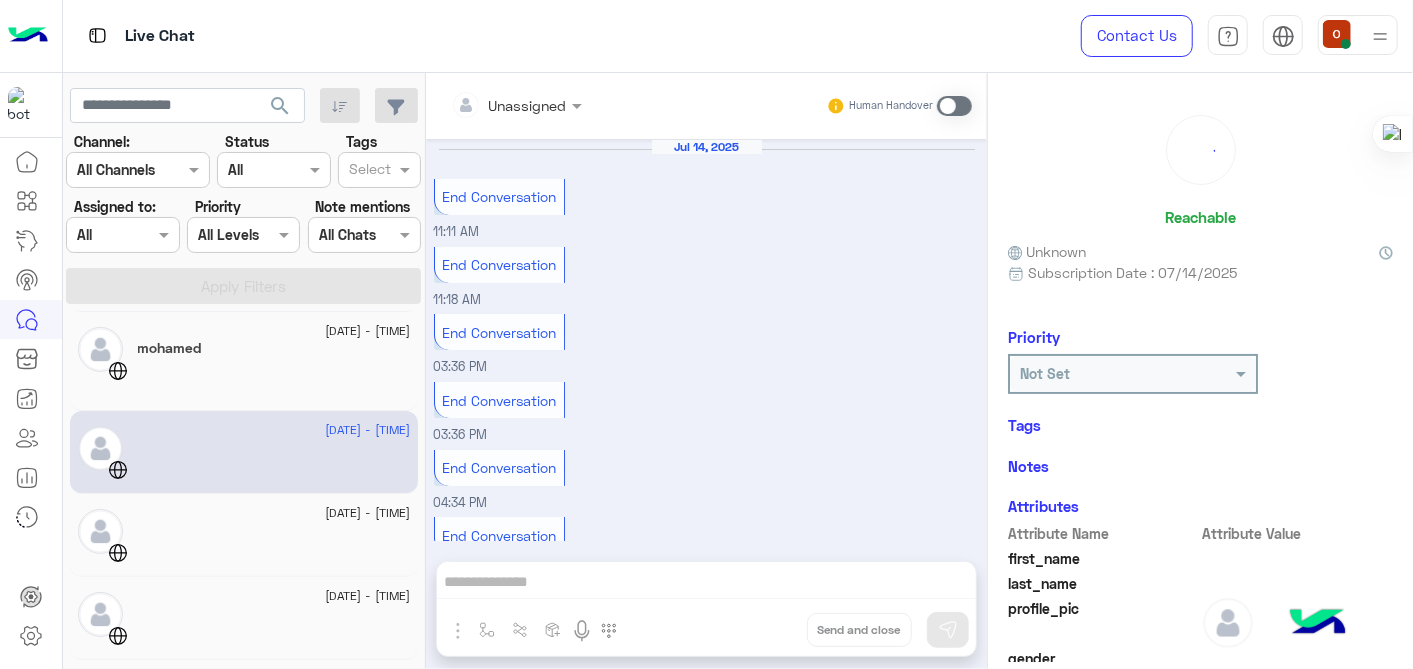 scroll, scrollTop: 341, scrollLeft: 0, axis: vertical 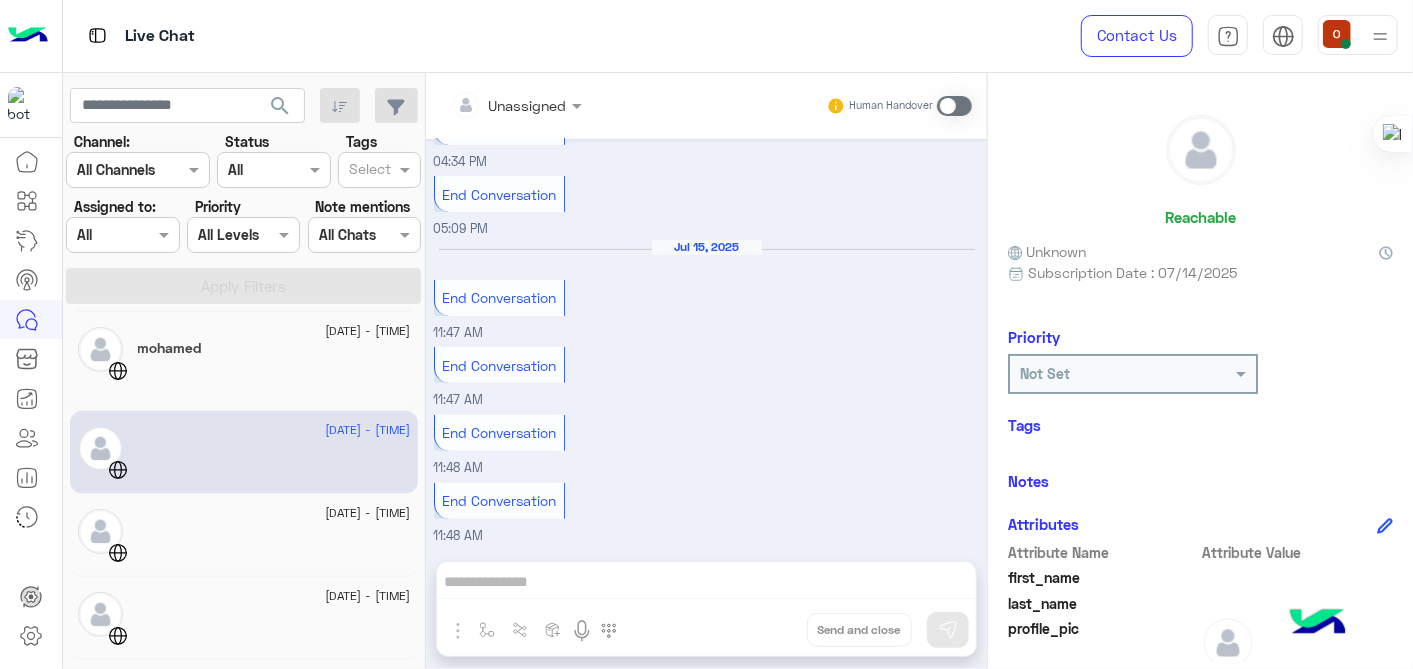 click 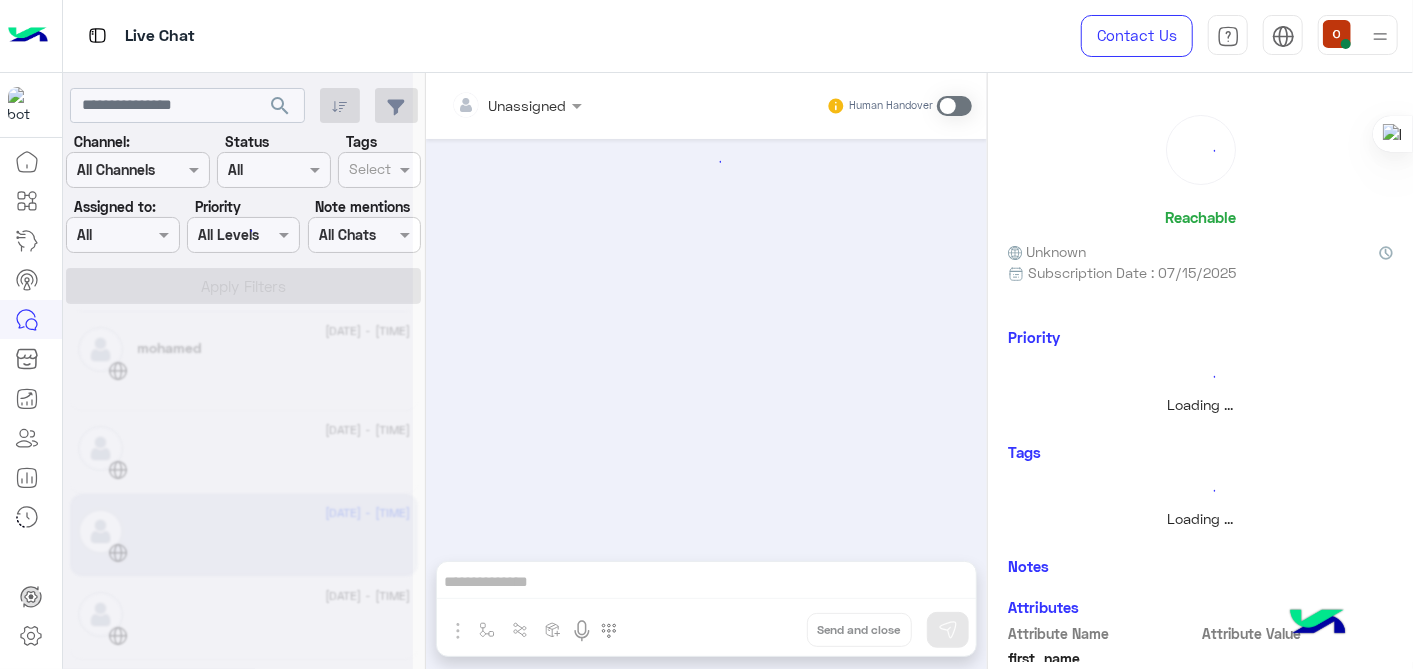 scroll, scrollTop: 37, scrollLeft: 0, axis: vertical 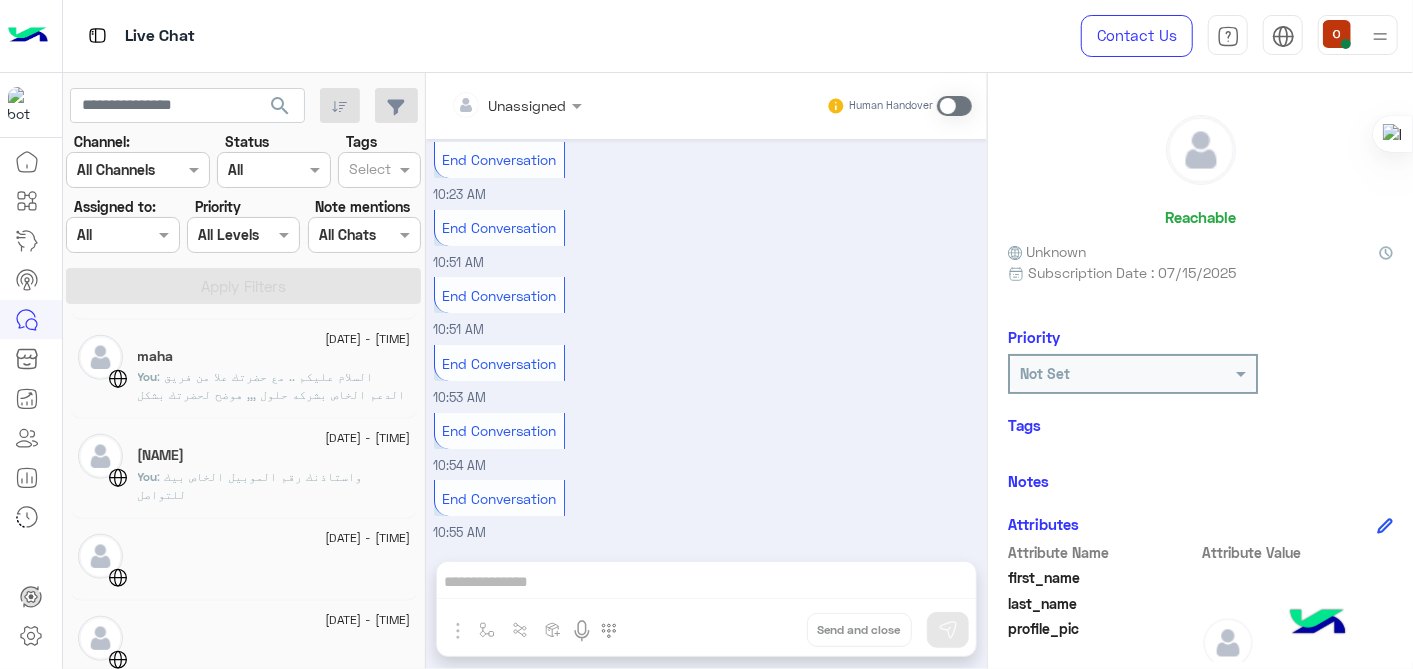 click on ": السلام عليكم .. مع حضرتك علا من فريق الدعم الخاص بشركه حلول ,,, هوضح لحضرتك بشكل سريع بالنسبه لحلول نحن شركة chatbot ، متخصصة في اللهجة العربية. نظرا لأننا شريك أعمال رسمي في META. وجودنا هو دعمك في حل التحول الرقمي الذي تدعمه الذكاء الاصطناعي التوليدية ، وكذلك لوضعك في عصر التجارة الاجتماعية تقدر برضو حضرتك تزور الموقع الرسمي الخاص بينا " " و لو في اي استفسار اخر تقدر توضحه و هيتم الرد في اقرب وقت https://hulul.ai/" 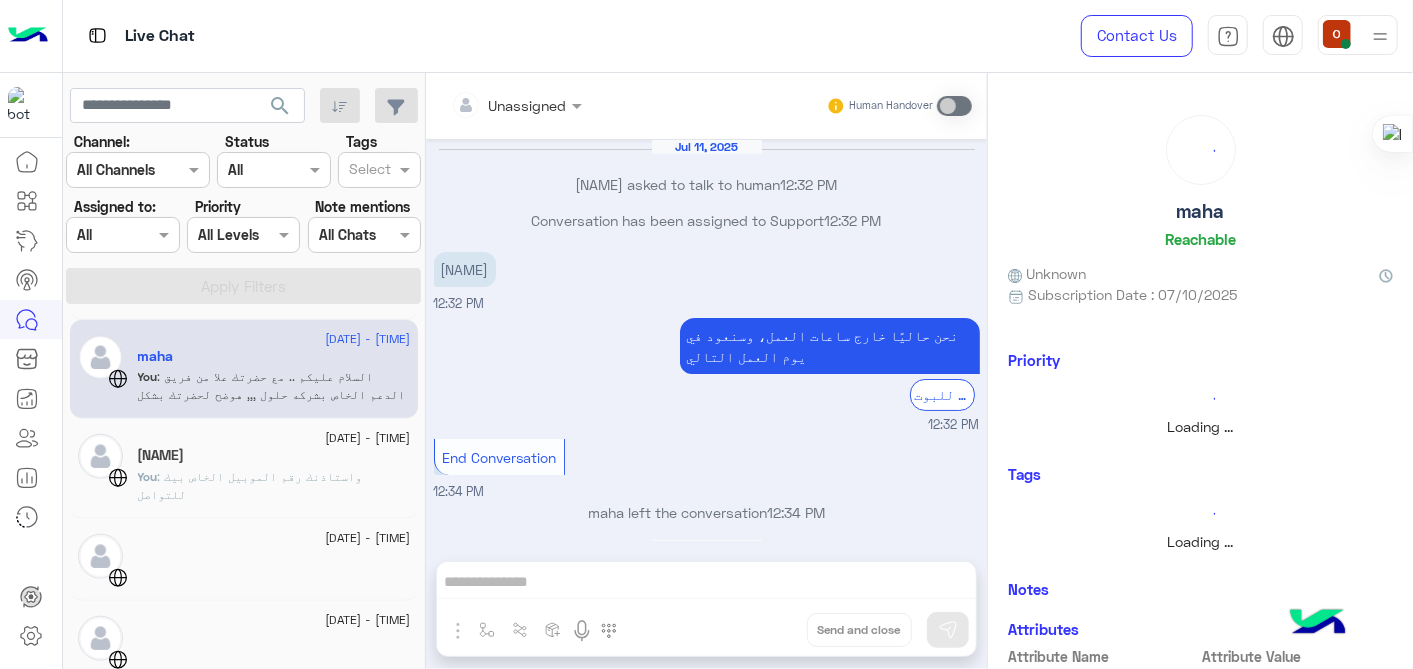 scroll, scrollTop: 448, scrollLeft: 0, axis: vertical 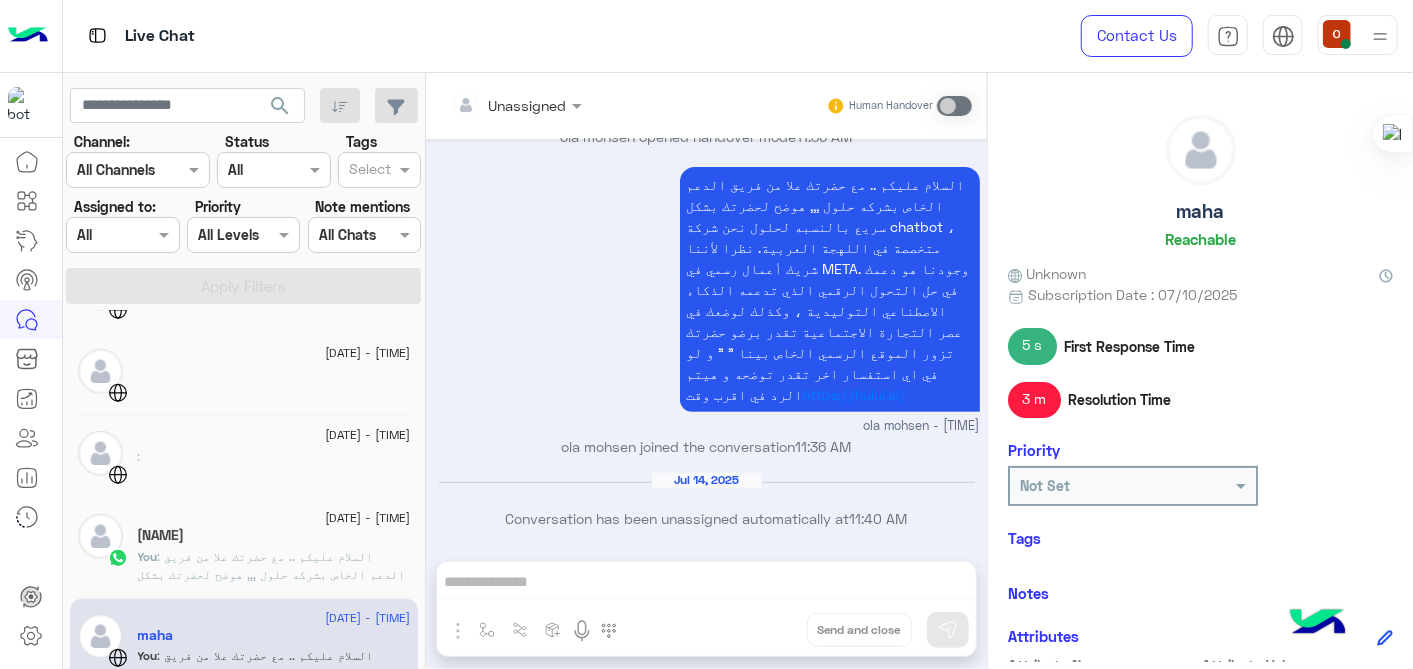 click on ": السلام عليكم .. مع حضرتك علا من فريق الدعم الخاص بشركه حلول ,,, هوضح لحضرتك بشكل سريع بالنسبه لحلول نحن شركة chatbot ، متخصصة في اللهجة العربية. نظرا لأننا شريك أعمال رسمي في META. وجودنا هو دعمك في حل التحول الرقمي الذي تدعمه الذكاء الاصطناعي التوليدية ، وكذلك لوضعك في عصر التجارة الاجتماعية تقدر برضو حضرتك تزور الموقع الرسمي الخاص بينا " " و لو في اي استفسار اخر تقدر توضحه و هيتم الرد في اقرب وقت https://hulul.ai/" 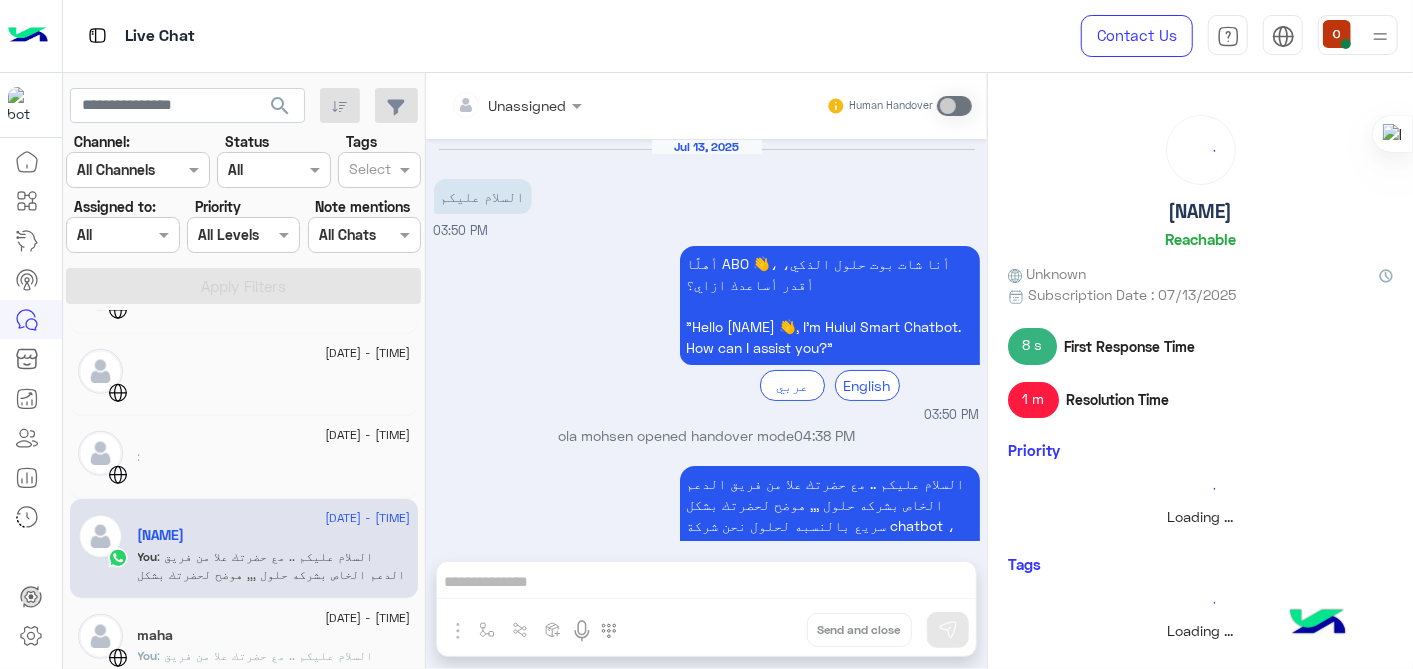 scroll, scrollTop: 300, scrollLeft: 0, axis: vertical 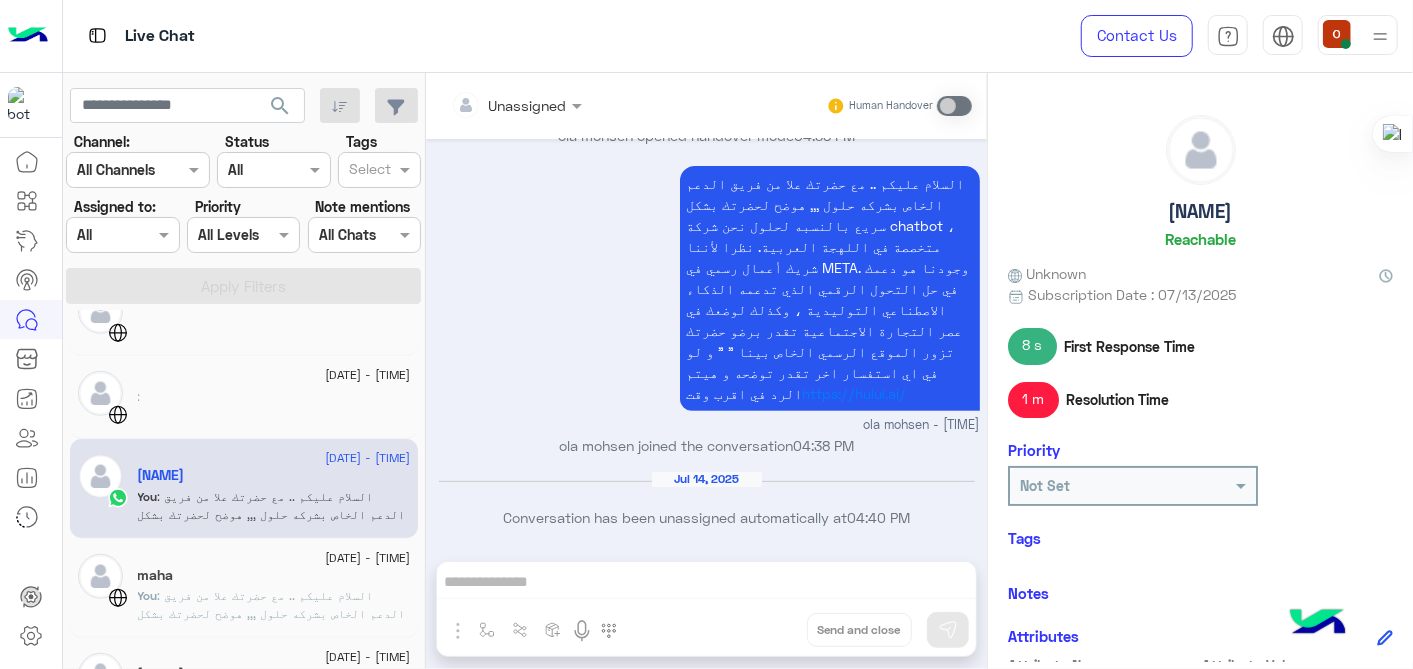 click on ": السلام عليكم .. مع حضرتك علا من فريق الدعم الخاص بشركه حلول ,,, هوضح لحضرتك بشكل سريع بالنسبه لحلول نحن شركة chatbot ، متخصصة في اللهجة العربية. نظرا لأننا شريك أعمال رسمي في META. وجودنا هو دعمك في حل التحول الرقمي الذي تدعمه الذكاء الاصطناعي التوليدية ، وكذلك لوضعك في عصر التجارة الاجتماعية تقدر برضو حضرتك تزور الموقع الرسمي الخاص بينا " " و لو في اي استفسار اخر تقدر توضحه و هيتم الرد في اقرب وقت https://hulul.ai/" 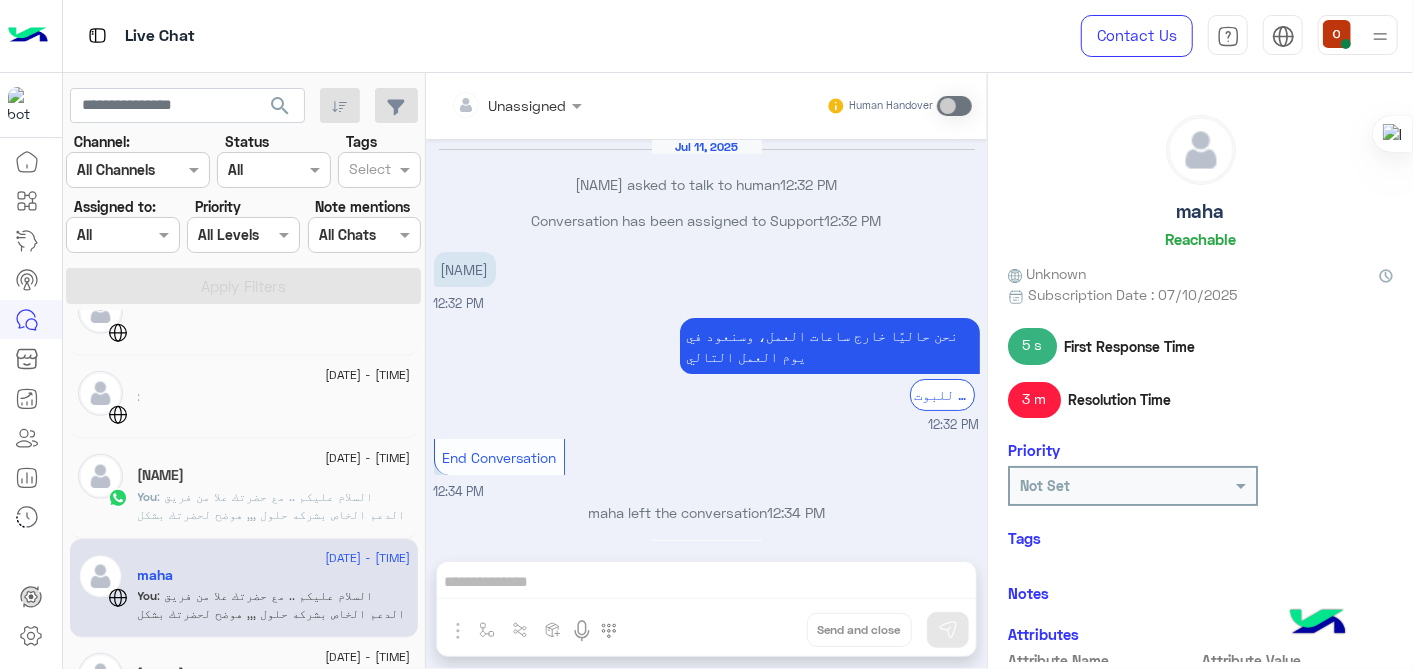 scroll, scrollTop: 448, scrollLeft: 0, axis: vertical 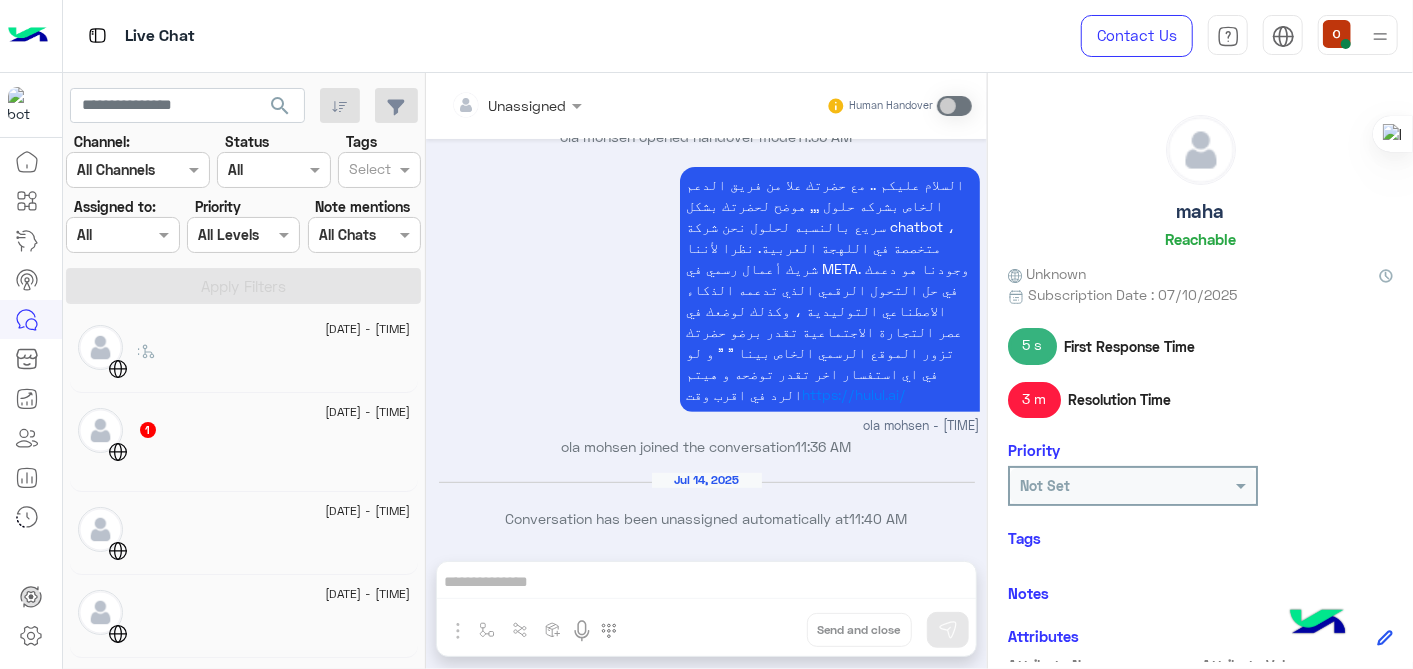 click on "[DATE] - [TIME]" 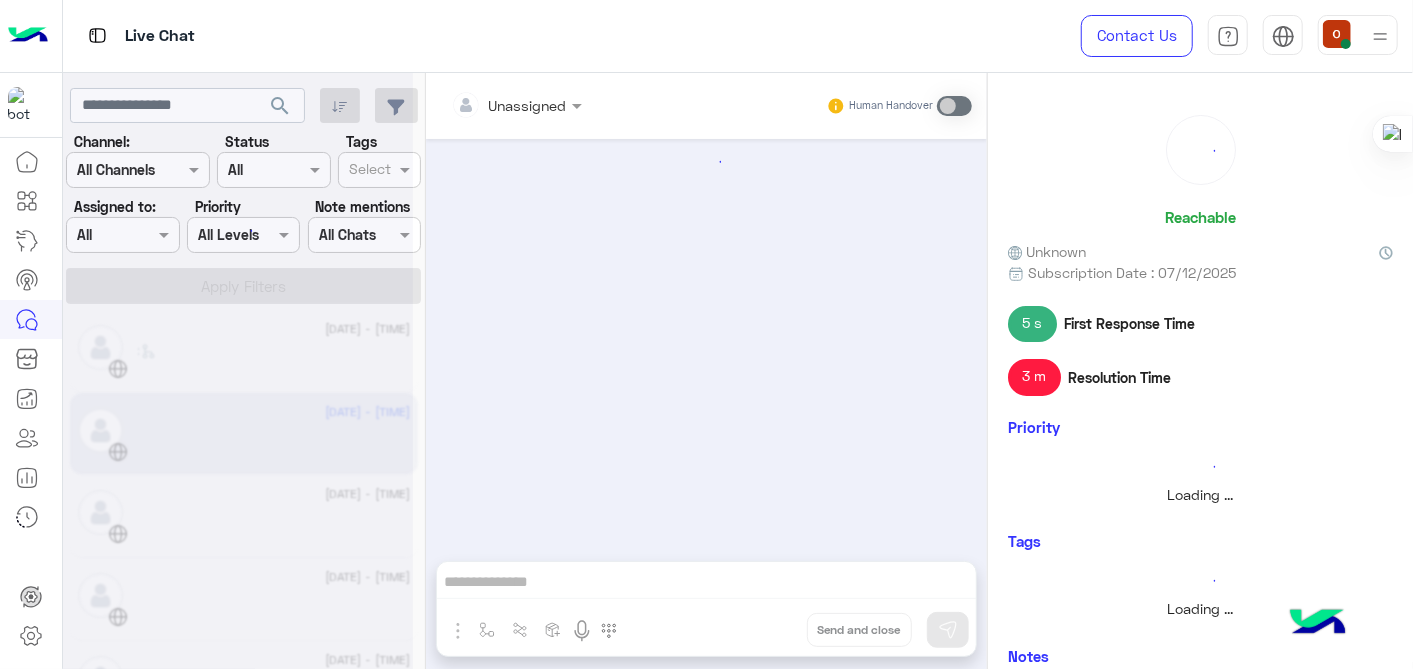scroll, scrollTop: 0, scrollLeft: 0, axis: both 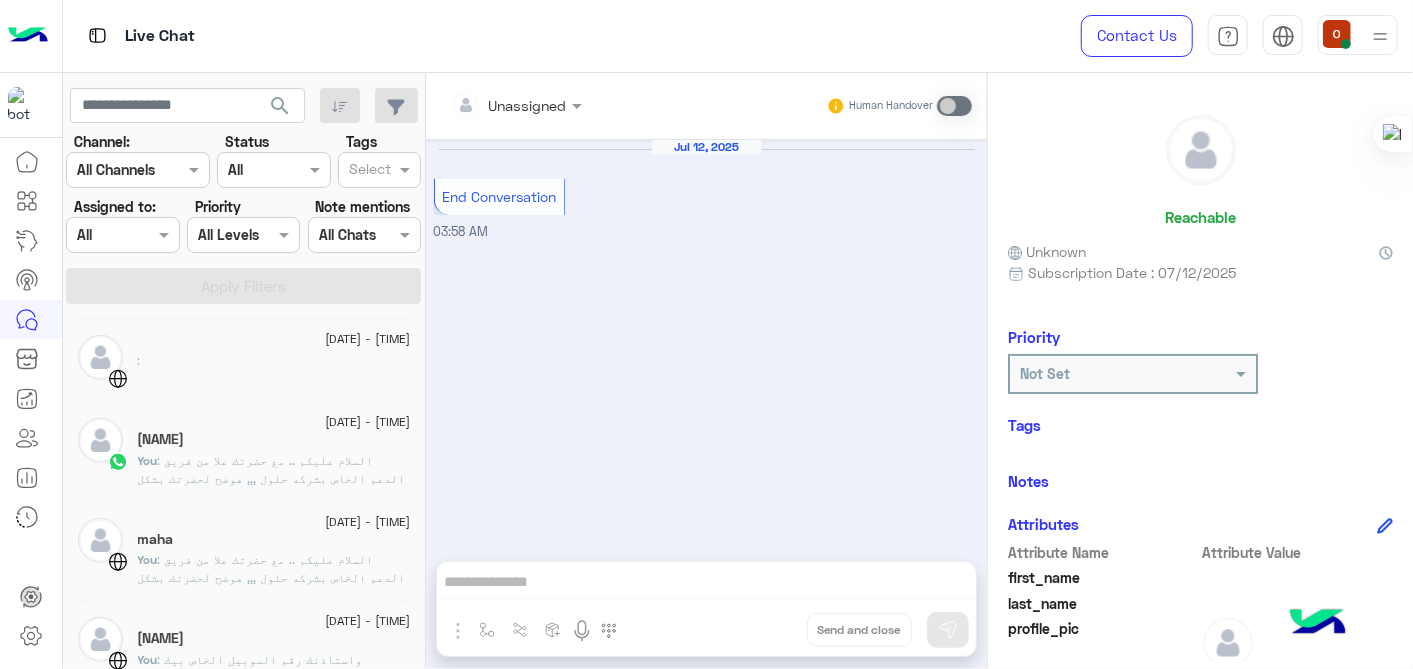 click on "[NAME]" 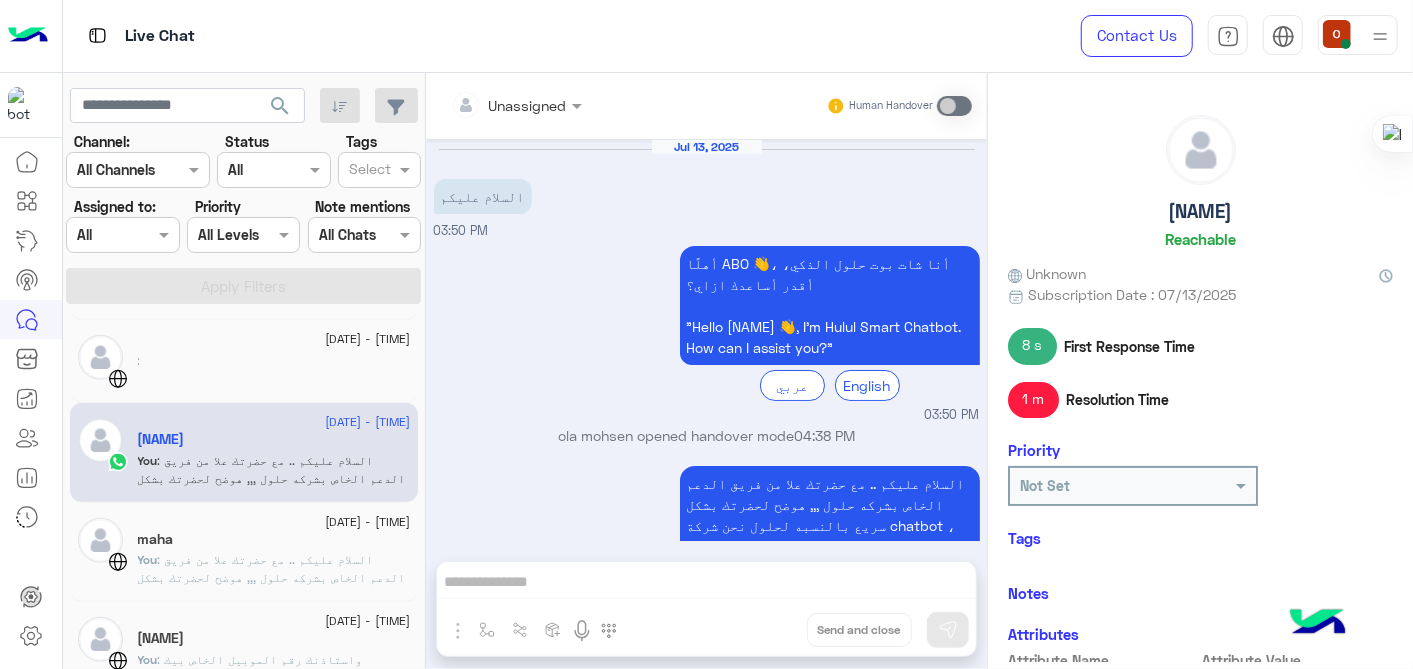 scroll, scrollTop: 300, scrollLeft: 0, axis: vertical 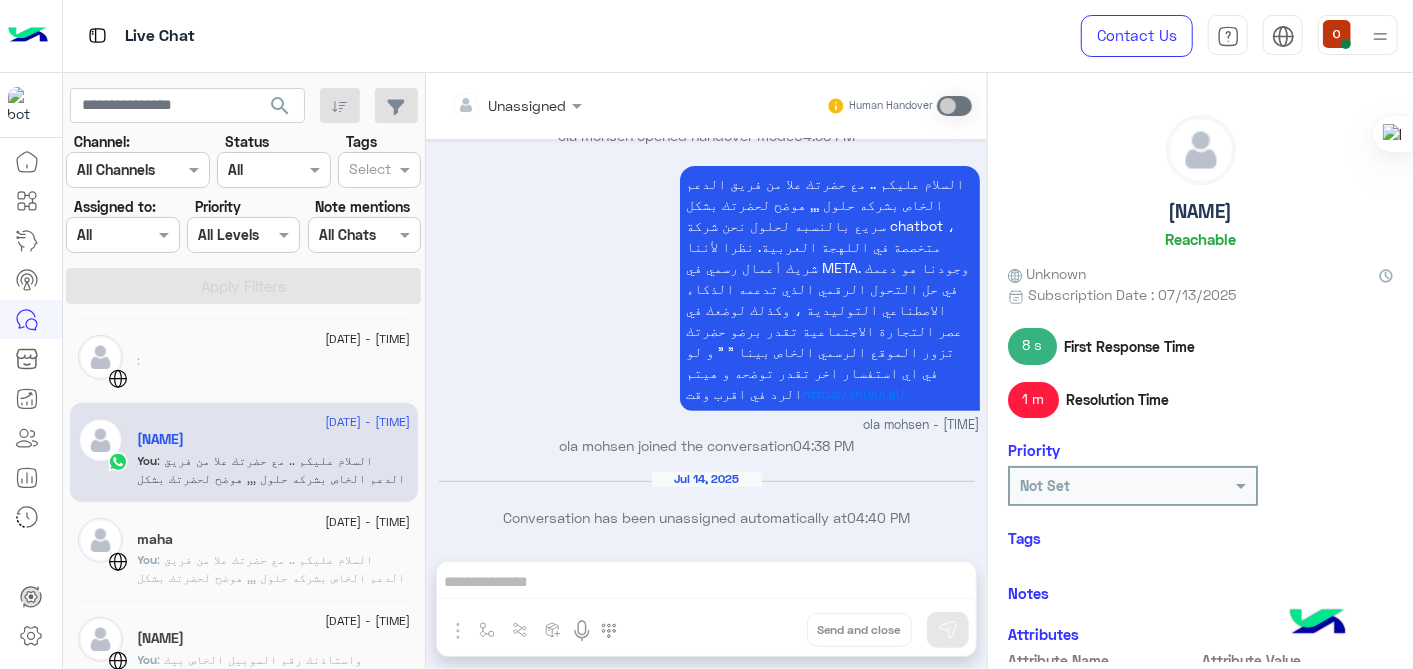 click on ": السلام عليكم .. مع حضرتك علا من فريق الدعم الخاص بشركه حلول ,,, هوضح لحضرتك بشكل سريع بالنسبه لحلول نحن شركة chatbot ، متخصصة في اللهجة العربية. نظرا لأننا شريك أعمال رسمي في META. وجودنا هو دعمك في حل التحول الرقمي الذي تدعمه الذكاء الاصطناعي التوليدية ، وكذلك لوضعك في عصر التجارة الاجتماعية تقدر برضو حضرتك تزور الموقع الرسمي الخاص بينا " " و لو في اي استفسار اخر تقدر توضحه و هيتم الرد في اقرب وقت https://hulul.ai/" 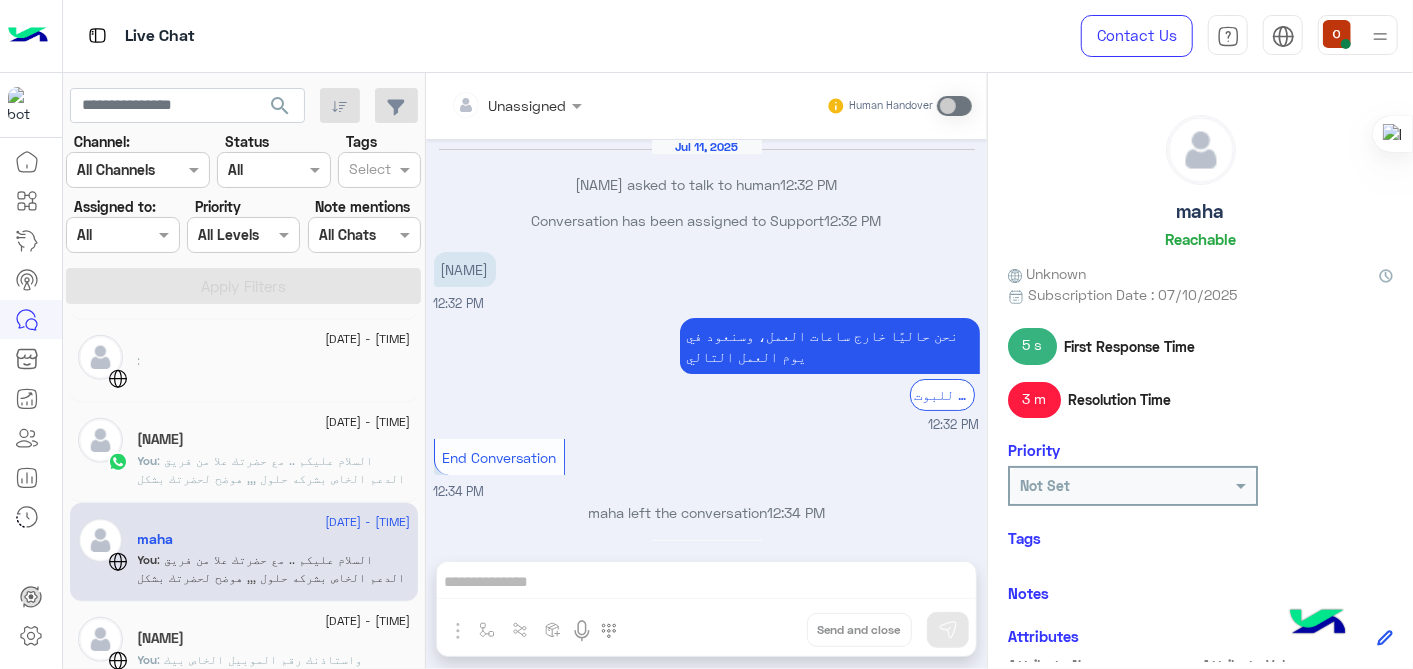 scroll, scrollTop: 448, scrollLeft: 0, axis: vertical 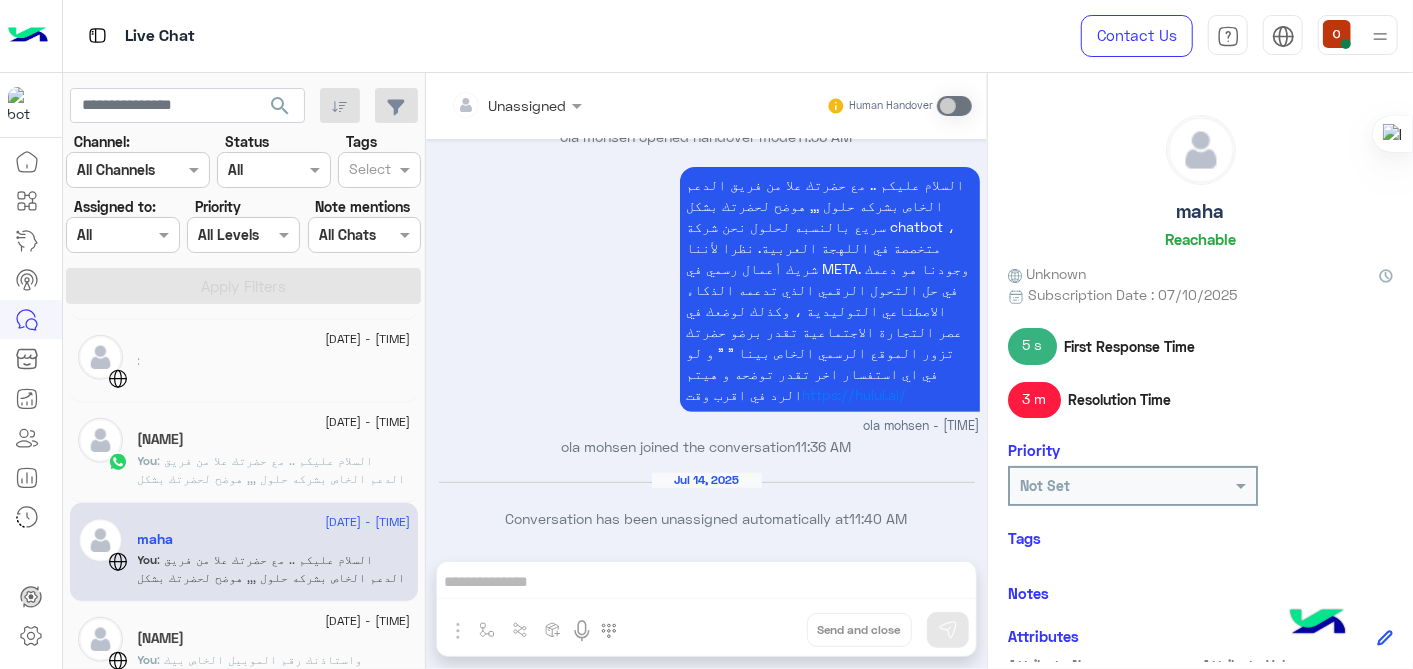 click on "[NAME]" 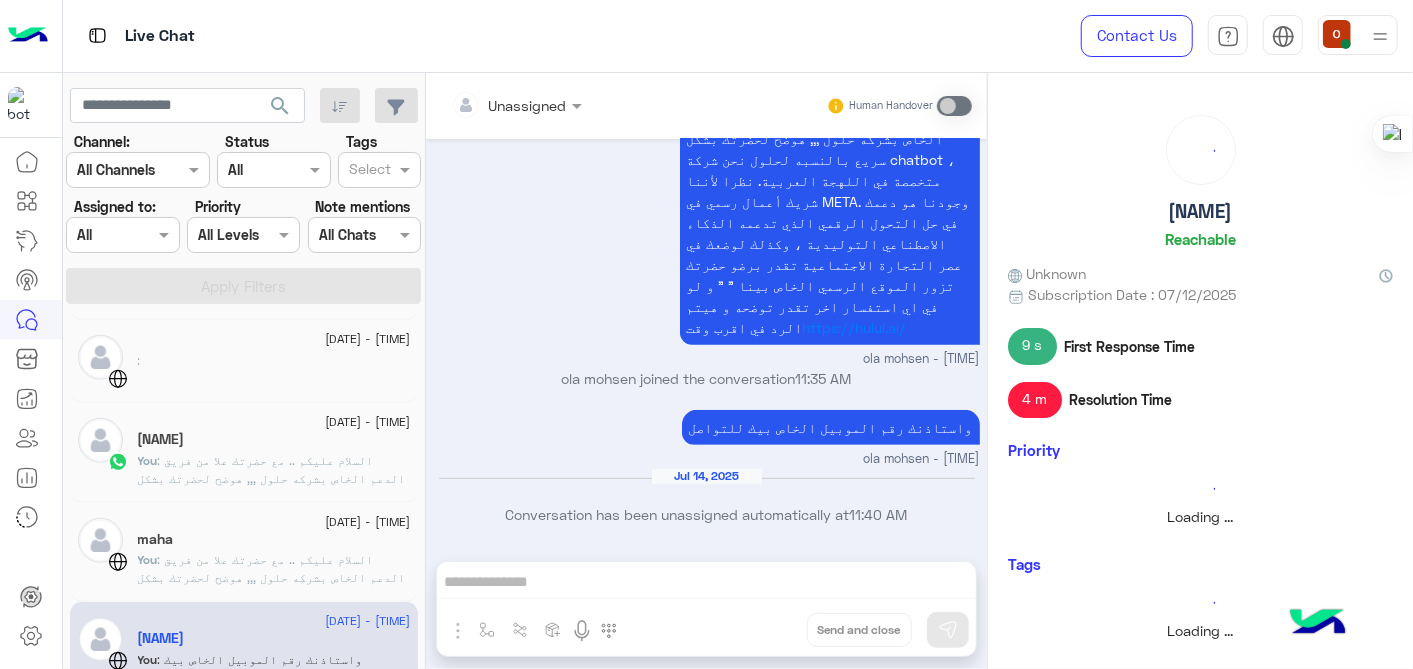 scroll, scrollTop: 441, scrollLeft: 0, axis: vertical 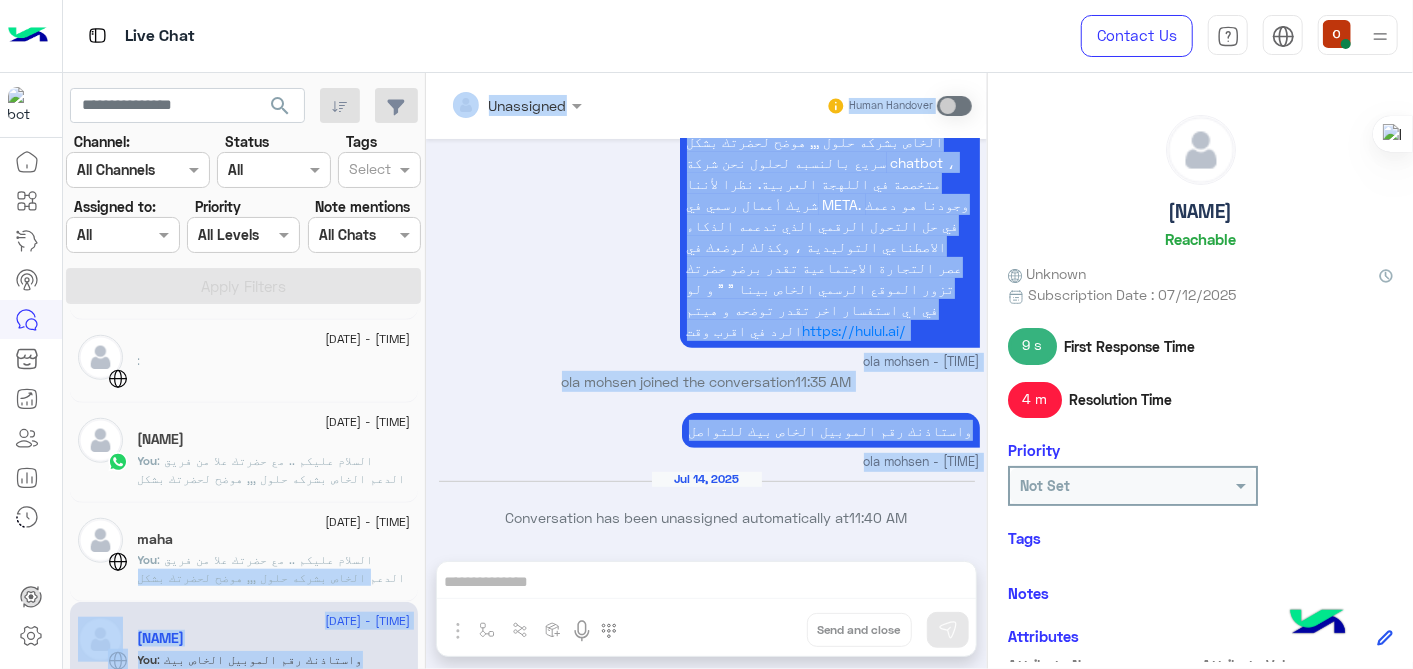 drag, startPoint x: 418, startPoint y: 548, endPoint x: 434, endPoint y: 476, distance: 73.756355 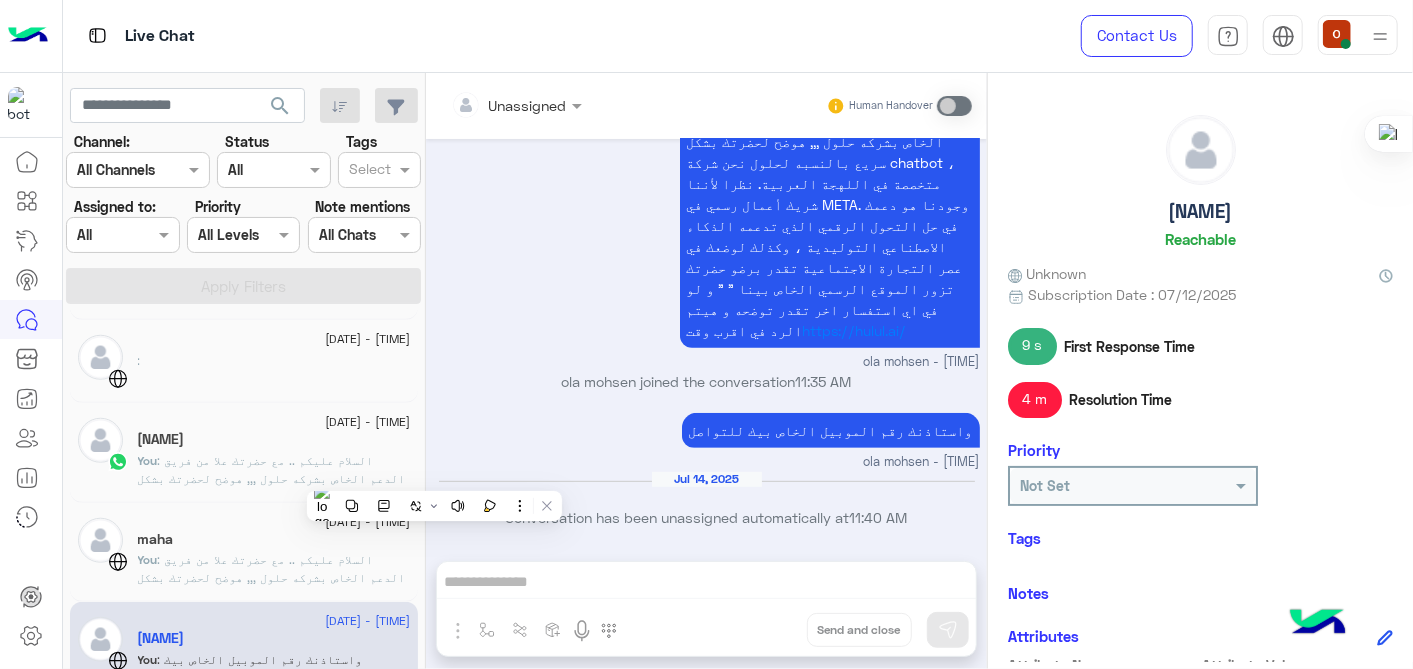 drag, startPoint x: 434, startPoint y: 476, endPoint x: 547, endPoint y: 610, distance: 175.28548 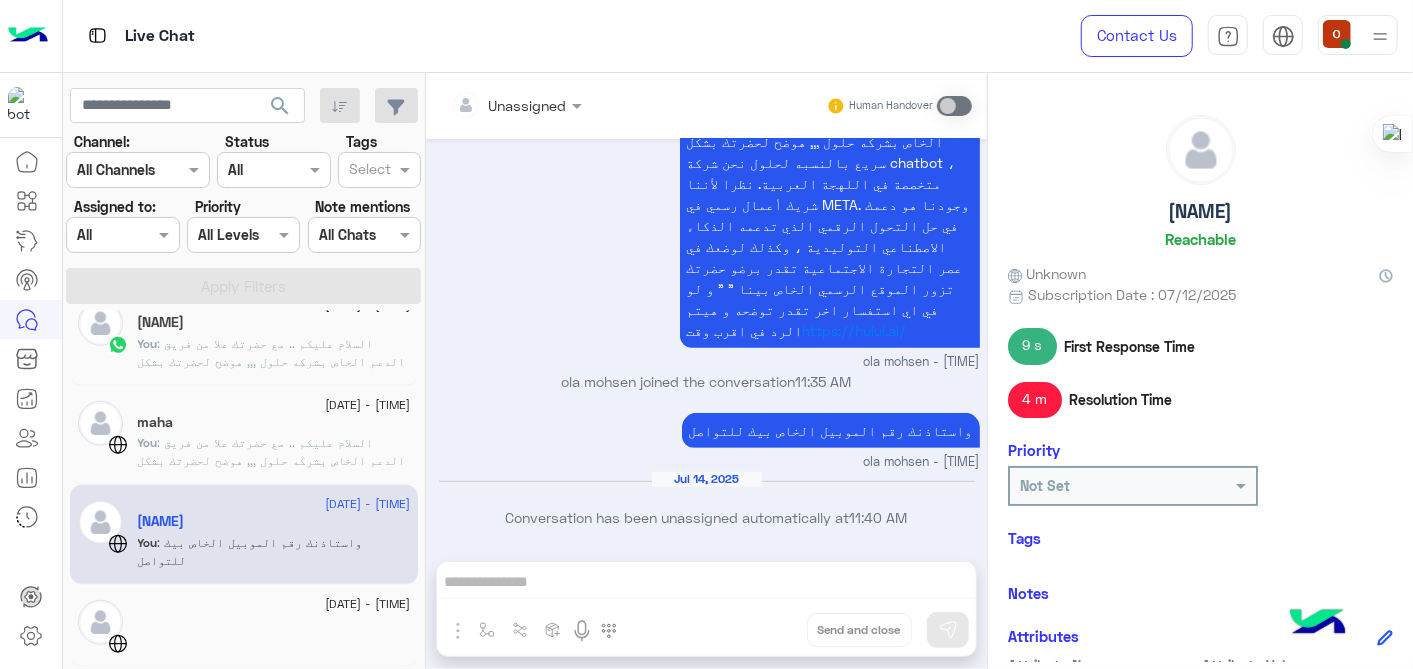 scroll, scrollTop: 1160, scrollLeft: 0, axis: vertical 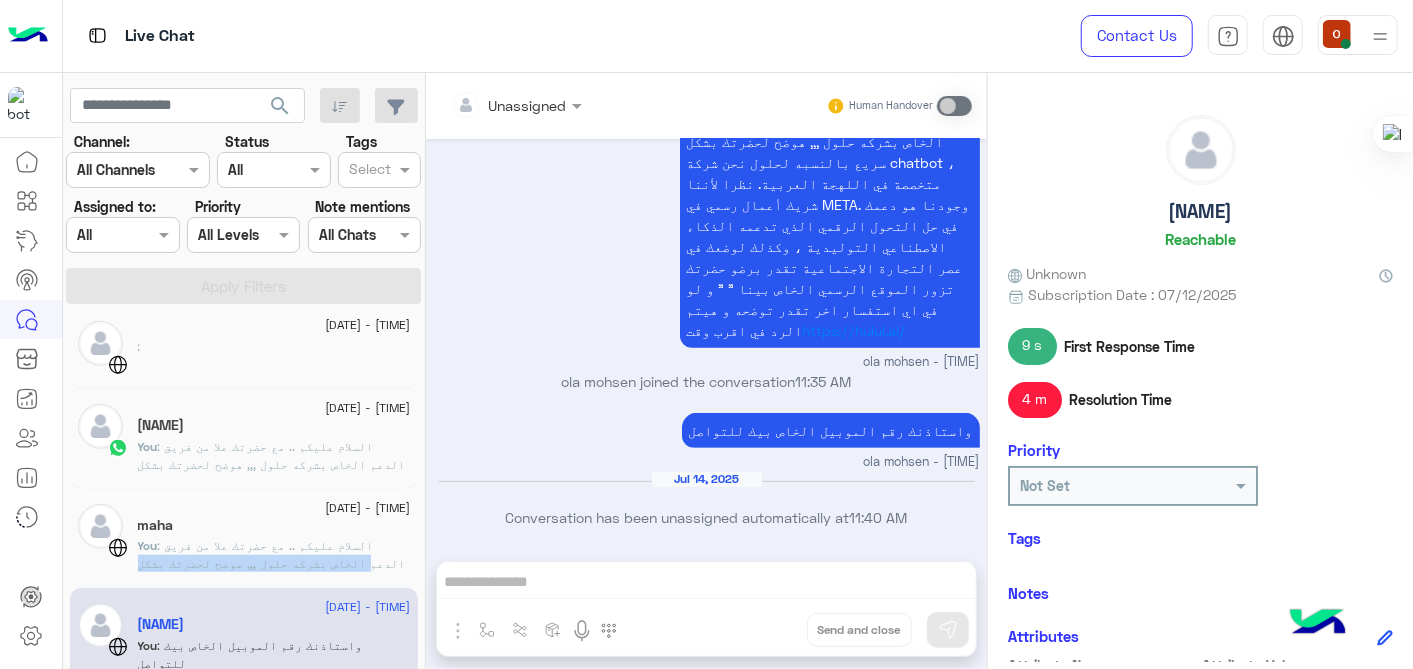 drag, startPoint x: 418, startPoint y: 537, endPoint x: 420, endPoint y: 573, distance: 36.05551 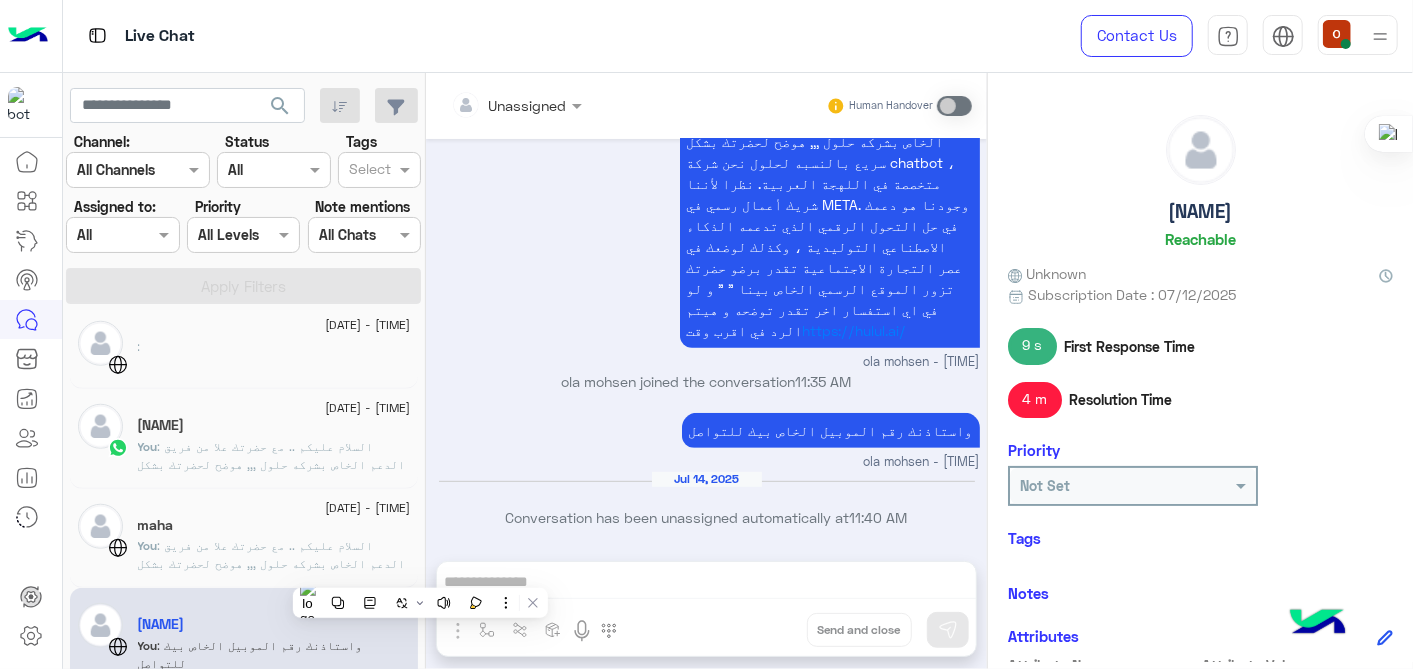 drag, startPoint x: 420, startPoint y: 573, endPoint x: 515, endPoint y: 333, distance: 258.1182 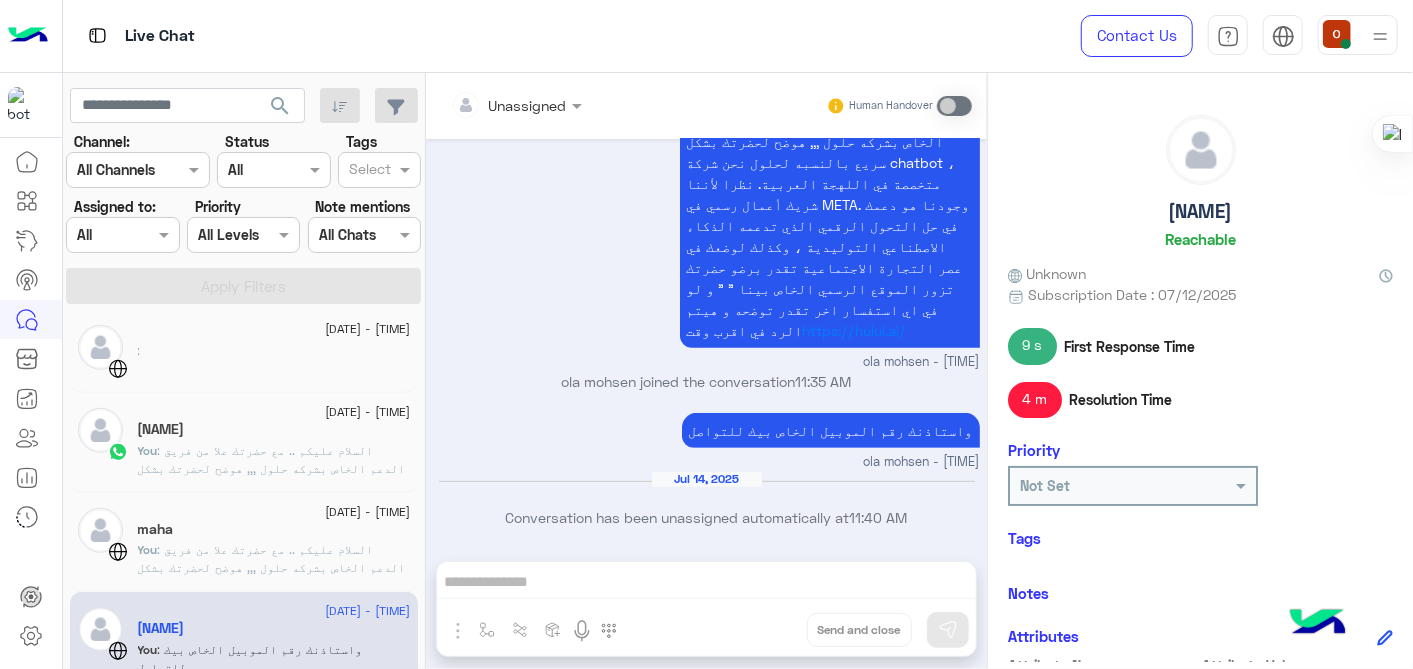 scroll, scrollTop: 1028, scrollLeft: 0, axis: vertical 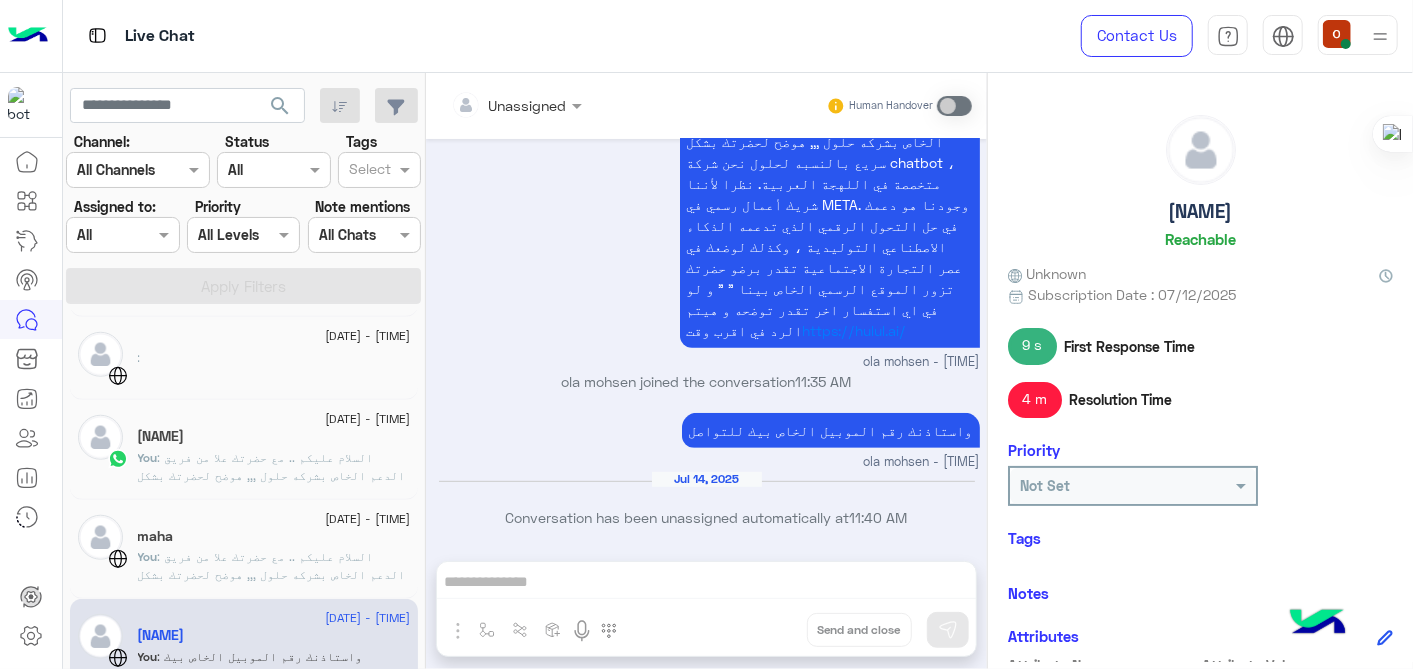 click on ": السلام عليكم .. مع حضرتك علا من فريق الدعم الخاص بشركه حلول ,,, هوضح لحضرتك بشكل سريع بالنسبه لحلول نحن شركة chatbot ، متخصصة في اللهجة العربية. نظرا لأننا شريك أعمال رسمي في META. وجودنا هو دعمك في حل التحول الرقمي الذي تدعمه الذكاء الاصطناعي التوليدية ، وكذلك لوضعك في عصر التجارة الاجتماعية تقدر برضو حضرتك تزور الموقع الرسمي الخاص بينا " " و لو في اي استفسار اخر تقدر توضحه و هيتم الرد في اقرب وقت https://hulul.ai/" 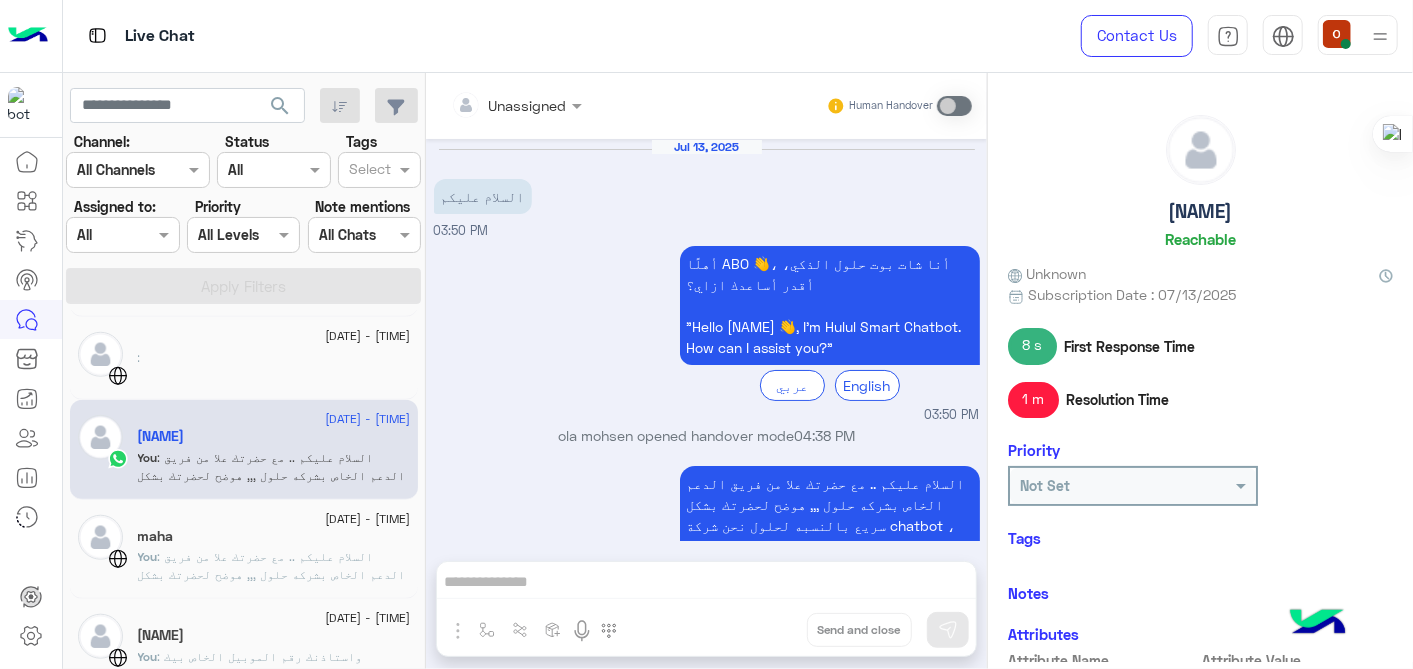 scroll, scrollTop: 300, scrollLeft: 0, axis: vertical 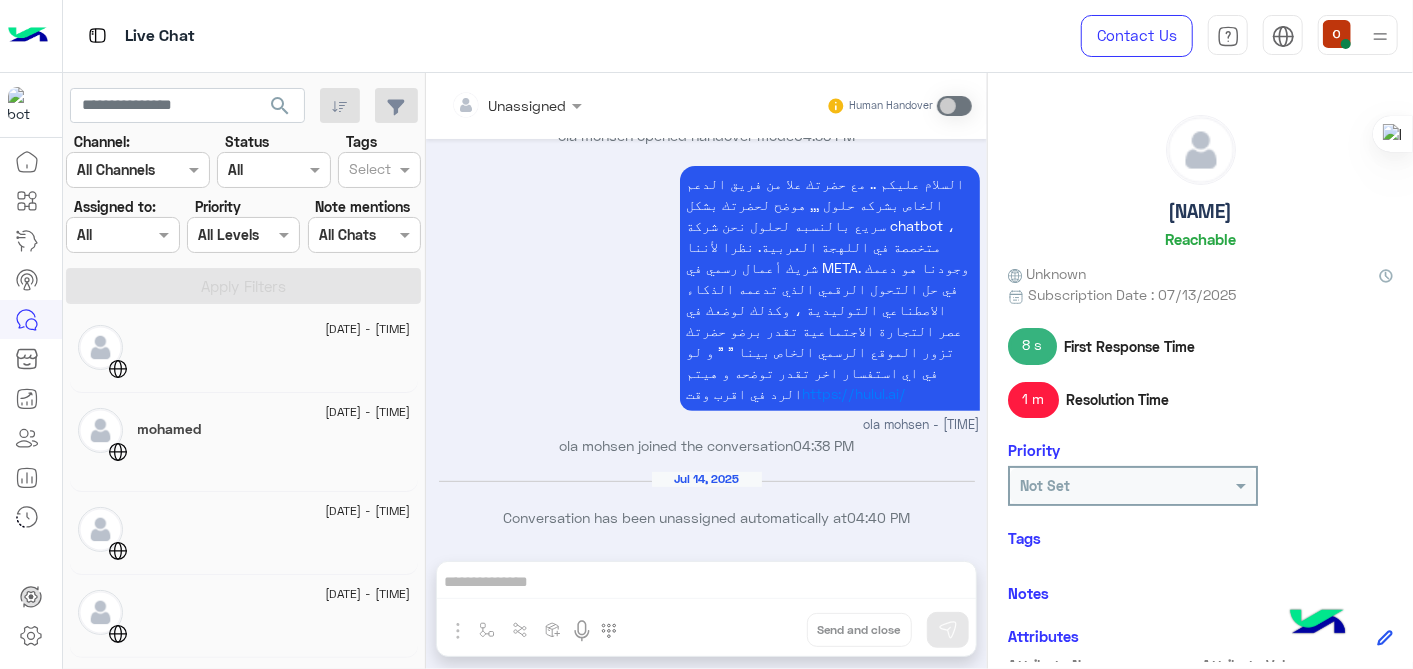 click 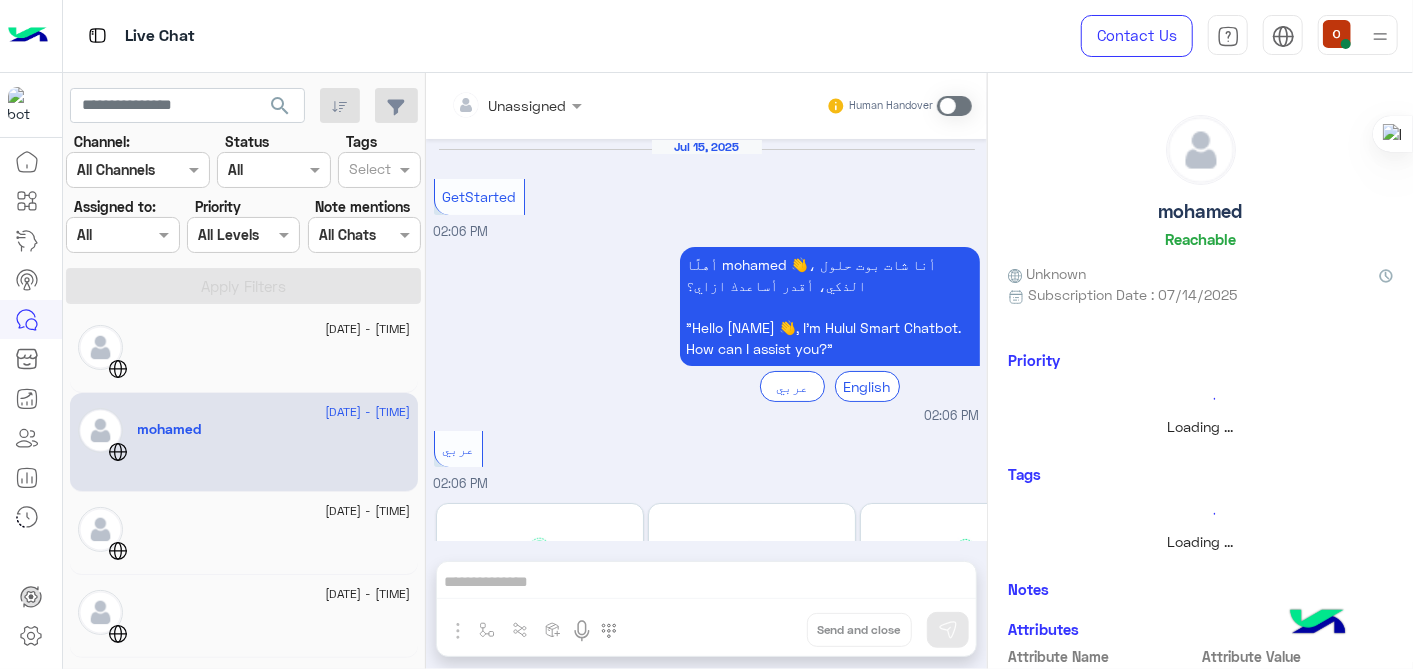 scroll, scrollTop: 787, scrollLeft: 0, axis: vertical 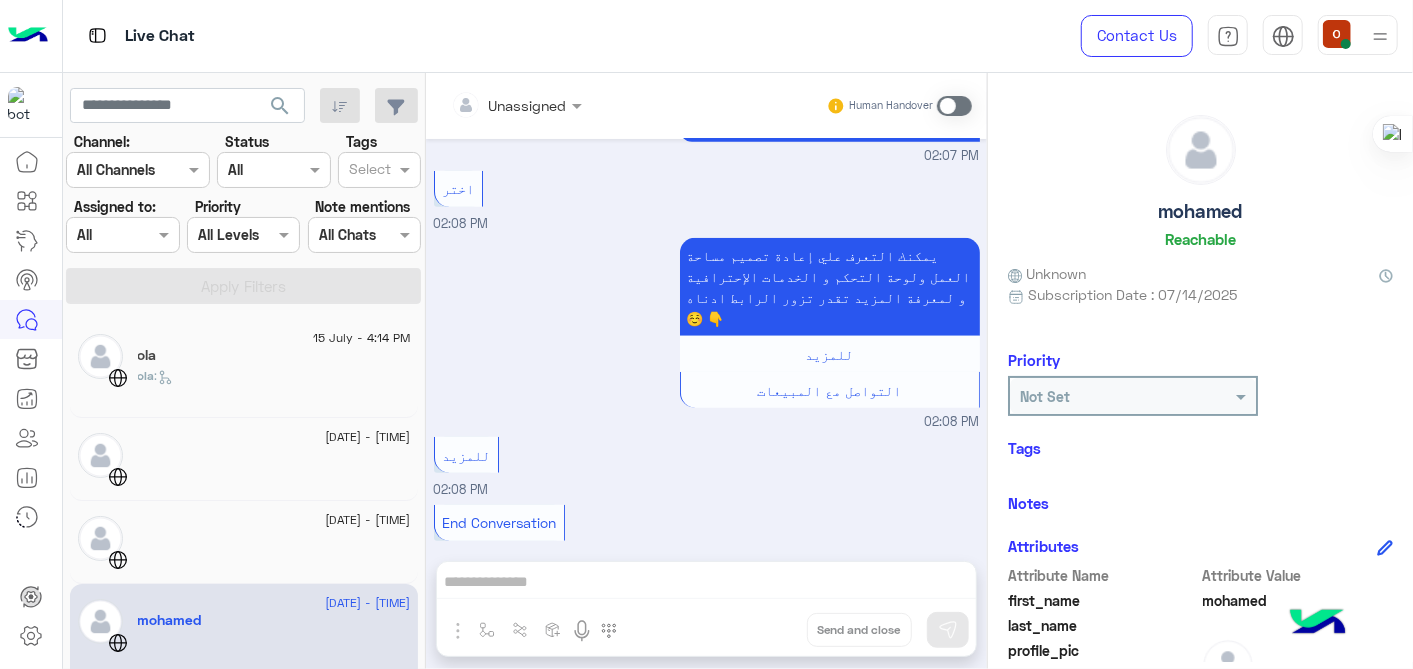 click on "Unassigned Human Handover     [DATE]   End Conversation    [TIME]   [DATE]   GetStarted    [TIME]  أهلًا mohamed 👋، أنا شات بوت حلول الذكي، أقدر أساعدك ازاي؟ "Hello mohamed 👋, I’m Hulul Smart Chatbot. How can I assist you?"  عربي   English     [TIME]   عربي    [TIME]  Previous البداية  اختر  انشاء البوت الخاص بك  اختر  مساعدة عملائكم  اختر  ادوات التنمية  اختر  منصات التواصل  اختر  التكامل مع حلول  اختر  التحليلات و ادارة البيانات  اختر  اعداد الحساب و الفاتورة  اختر  متجر التطبيقات  اختر  التواصل مع خدمة العملاء في حال واجهتك مشكلة  اختر  Next 1 2 3 4 5 6 7 8    [TIME]   اختر    [TIME]     [TIME]   اختر    [TIME]   للمزيد   التواصل مع المبيعات     [TIME]   للمزيد    [TIME]  Drop" at bounding box center (706, 375) 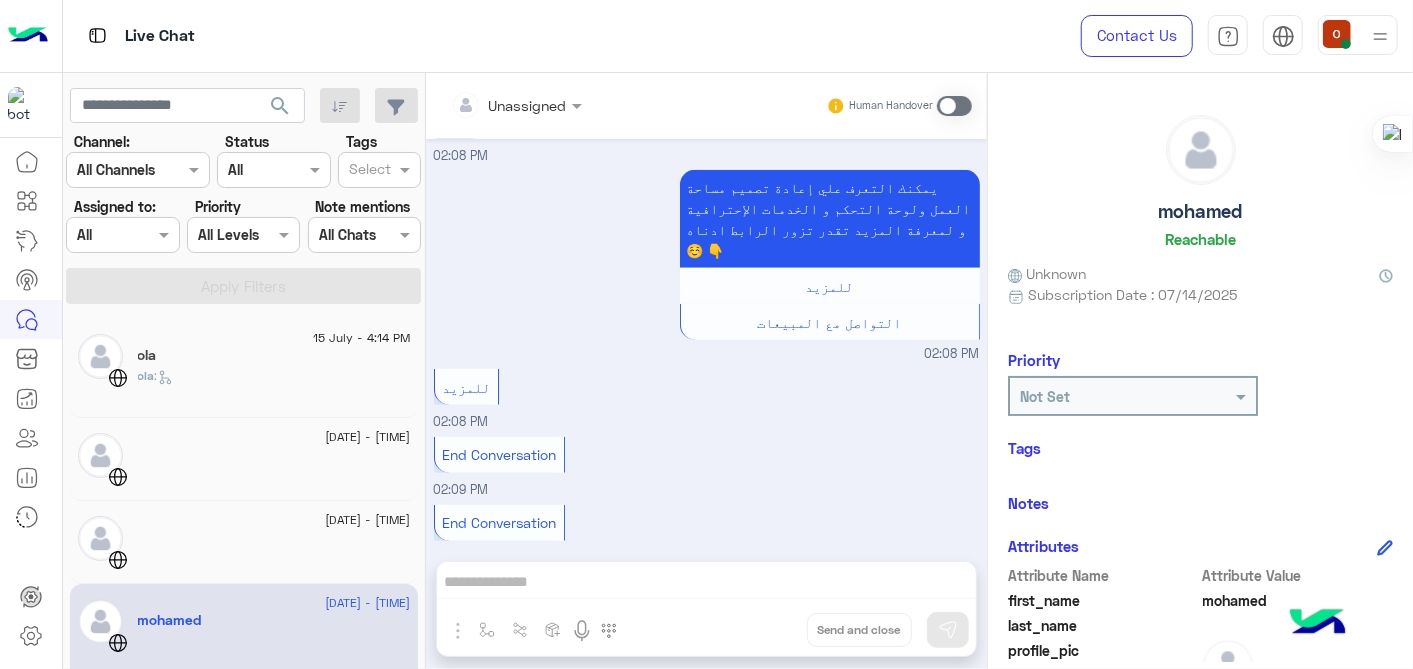 click 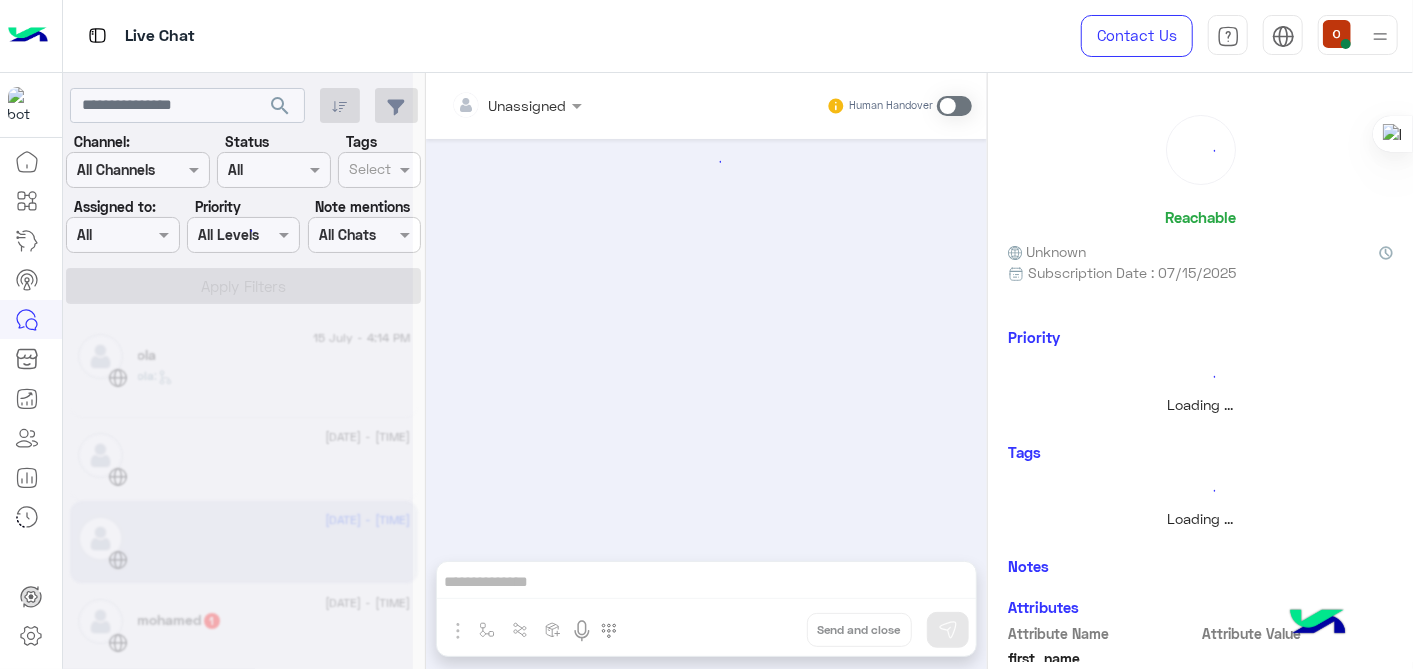 scroll, scrollTop: 0, scrollLeft: 0, axis: both 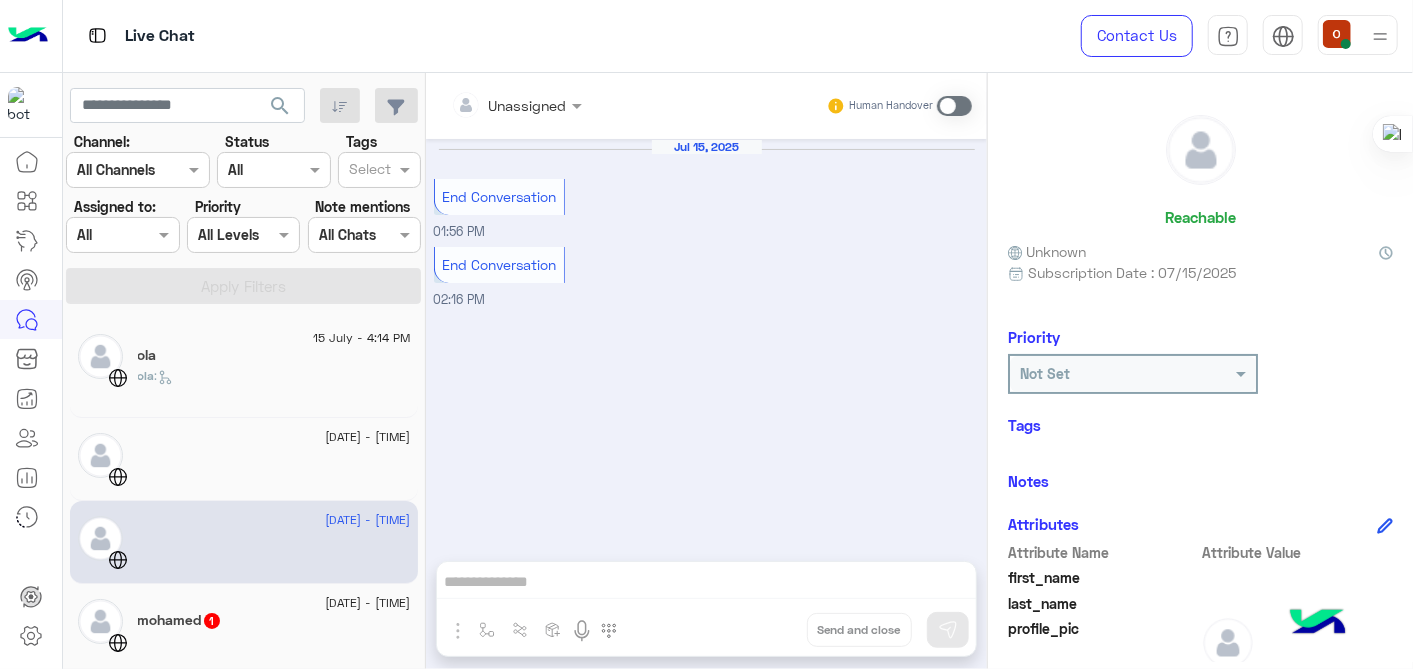 click on "ola" 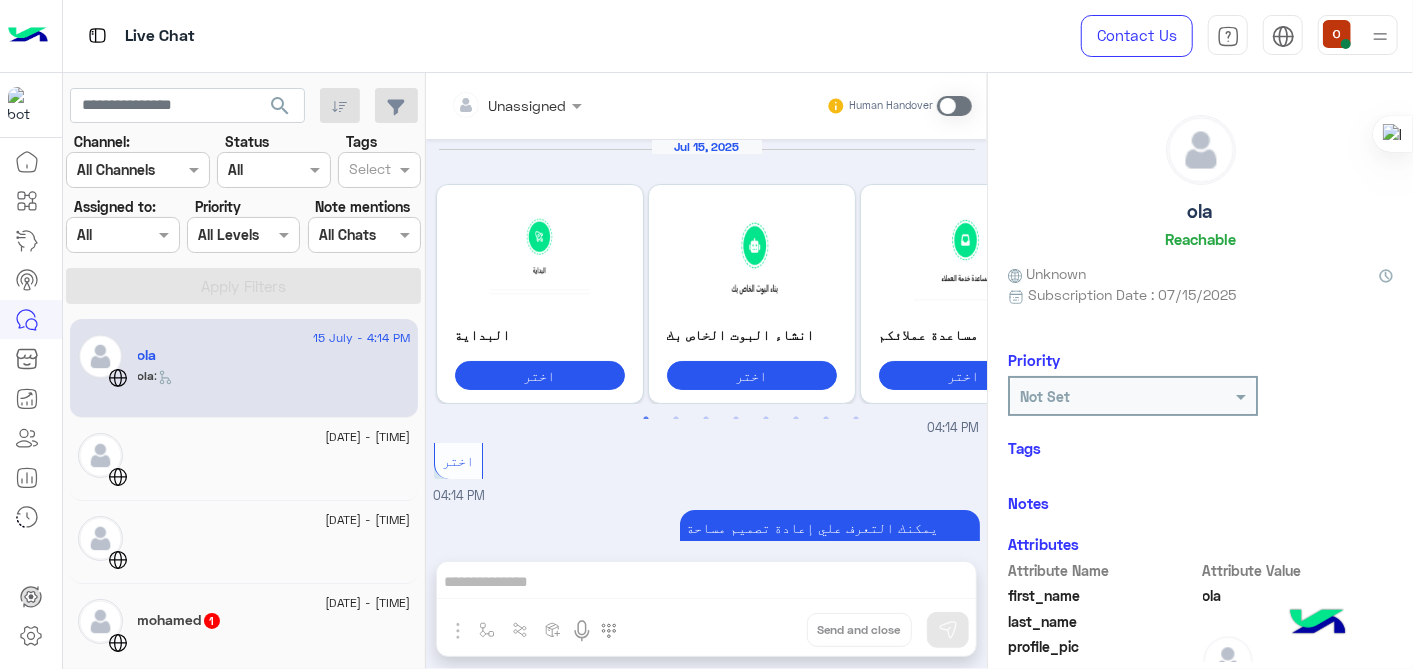 scroll, scrollTop: 593, scrollLeft: 0, axis: vertical 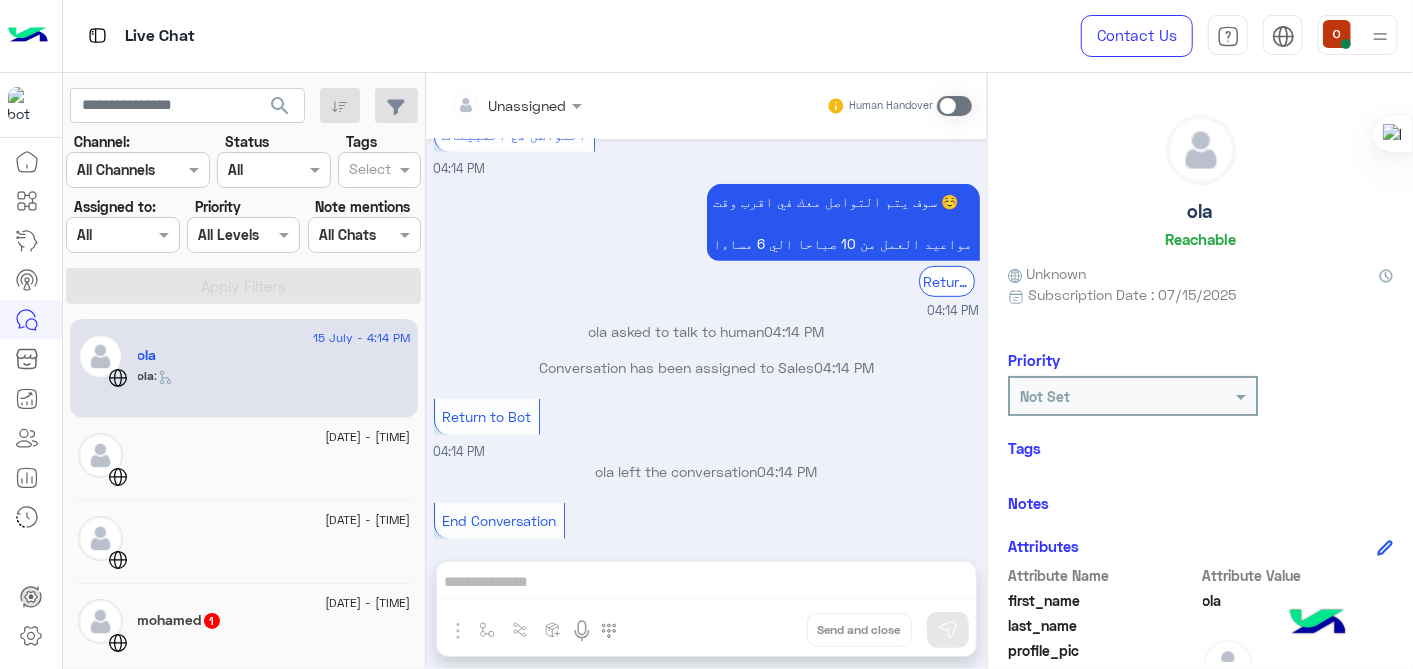 click on "1" 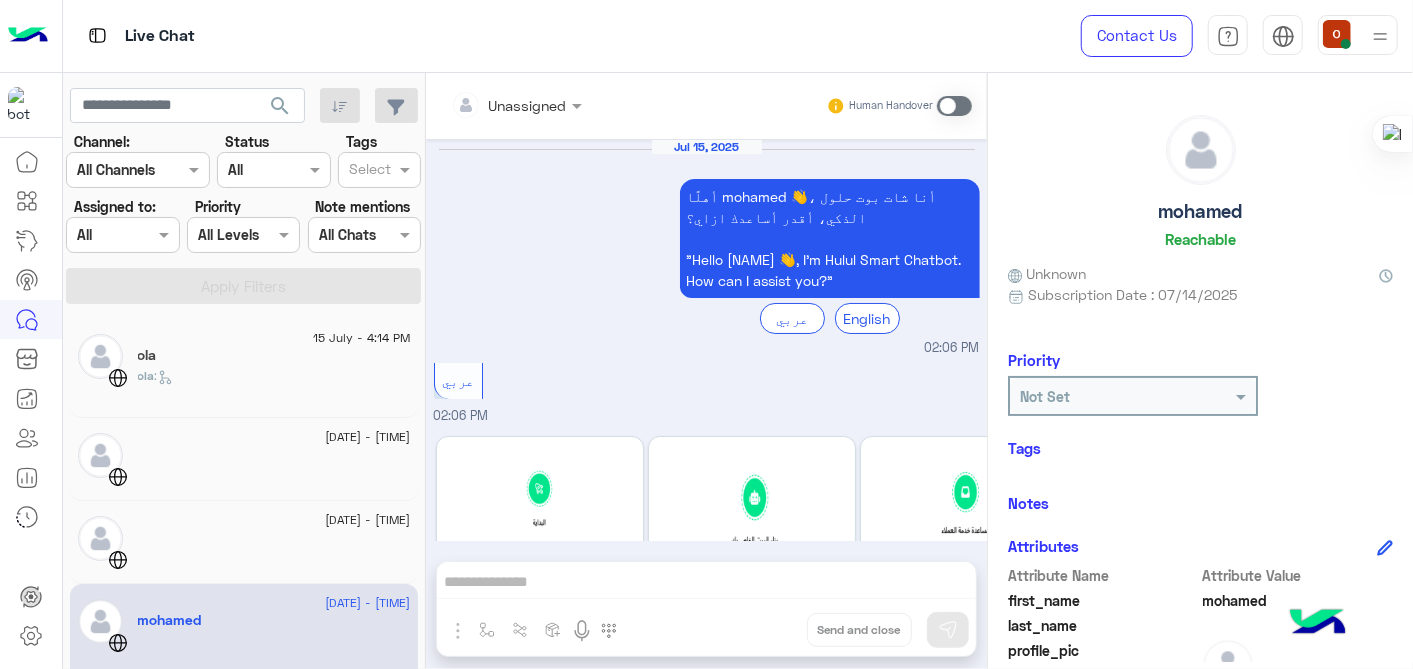 scroll, scrollTop: 787, scrollLeft: 0, axis: vertical 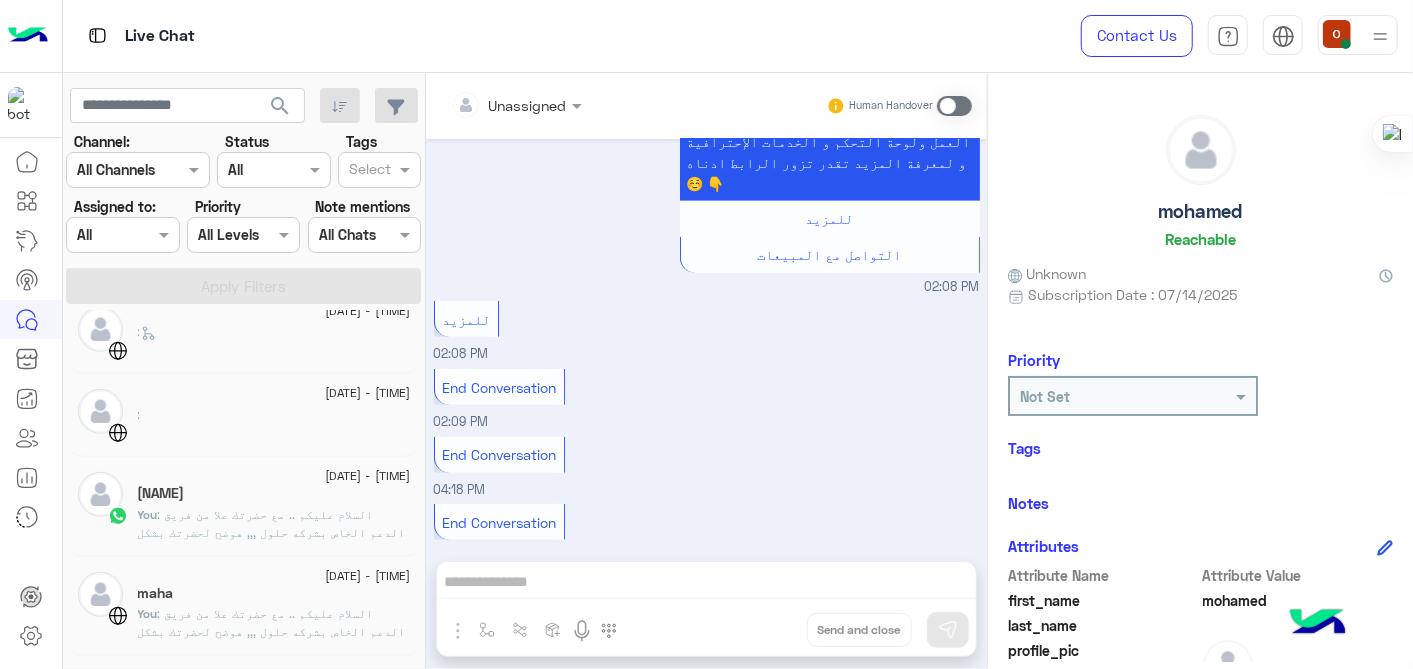 click on ": السلام عليكم .. مع حضرتك علا من فريق الدعم الخاص بشركه حلول ,,, هوضح لحضرتك بشكل سريع بالنسبه لحلول نحن شركة chatbot ، متخصصة في اللهجة العربية. نظرا لأننا شريك أعمال رسمي في META. وجودنا هو دعمك في حل التحول الرقمي الذي تدعمه الذكاء الاصطناعي التوليدية ، وكذلك لوضعك في عصر التجارة الاجتماعية تقدر برضو حضرتك تزور الموقع الرسمي الخاص بينا " " و لو في اي استفسار اخر تقدر توضحه و هيتم الرد في اقرب وقت https://hulul.ai/" 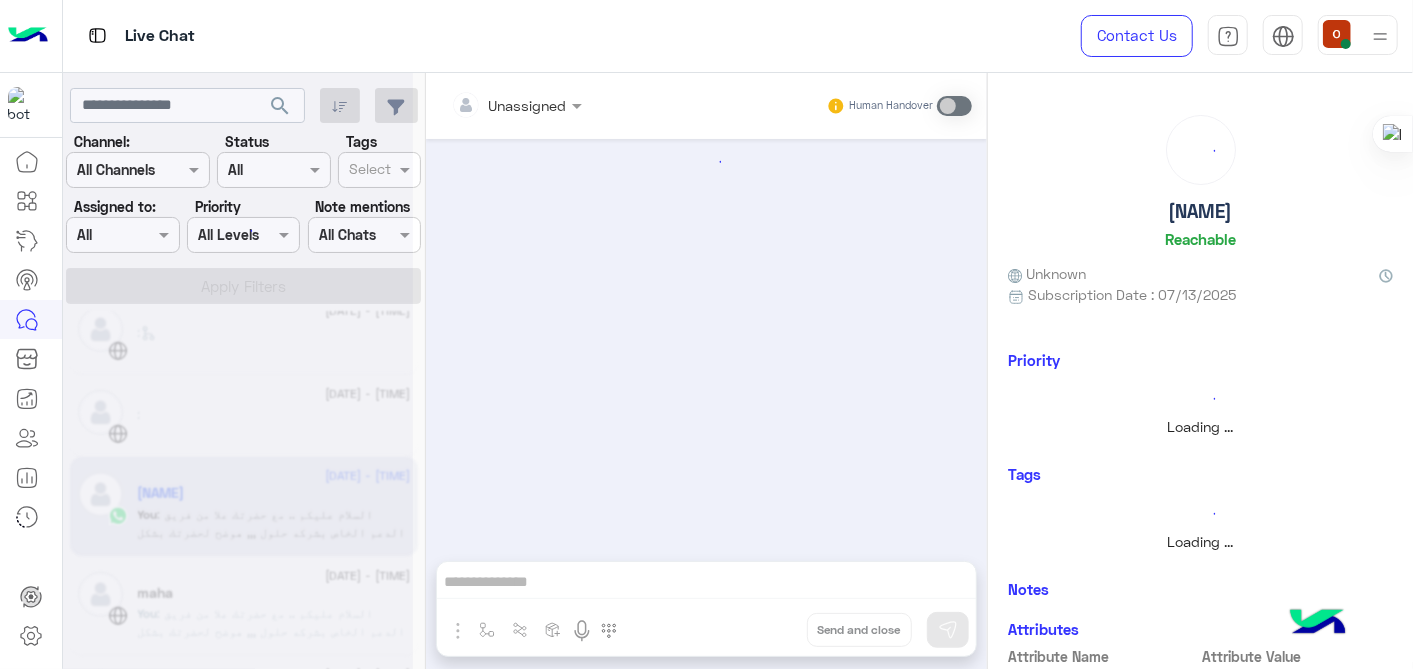 scroll, scrollTop: 0, scrollLeft: 0, axis: both 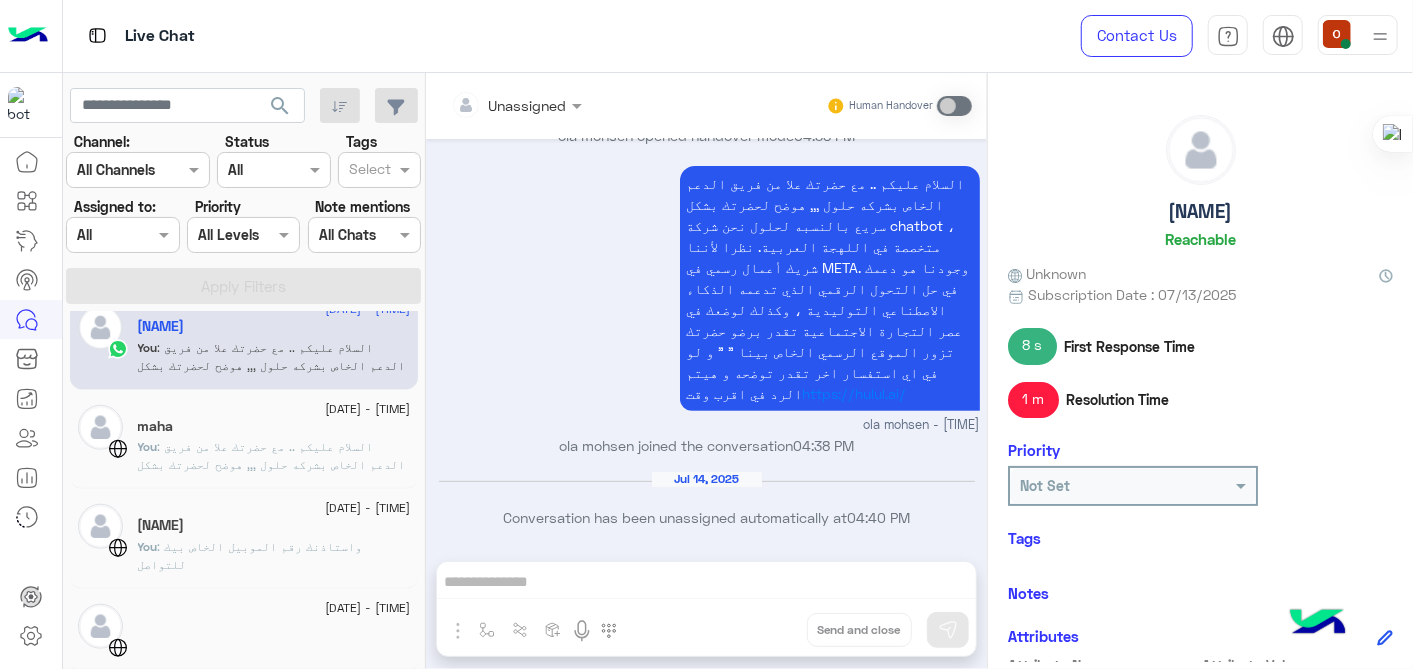 click on "You  : السلام عليكم .. مع حضرتك علا من فريق الدعم الخاص بشركه حلول ,,, هوضح لحضرتك بشكل سريع بالنسبه لحلول نحن شركة chatbot ، متخصصة في اللهجة العربية. نظرا لأننا شريك أعمال رسمي في META. وجودنا هو دعمك في حل التحول الرقمي الذي تدعمه الذكاء الاصطناعي التوليدية ، وكذلك لوضعك في عصر التجارة الاجتماعية تقدر برضو حضرتك تزور الموقع الرسمي الخاص بينا " " و لو في اي استفسار اخر تقدر توضحه و هيتم الرد في اقرب وقت https://hulul.ai/" 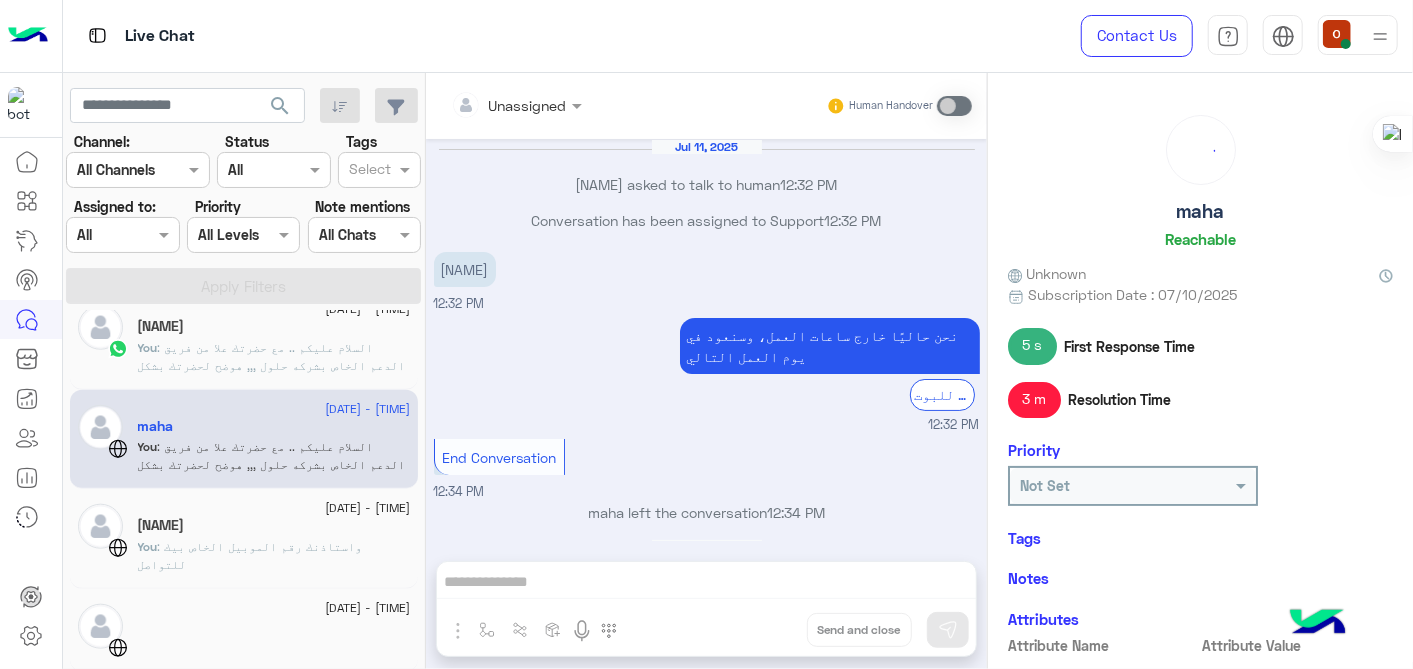 scroll, scrollTop: 448, scrollLeft: 0, axis: vertical 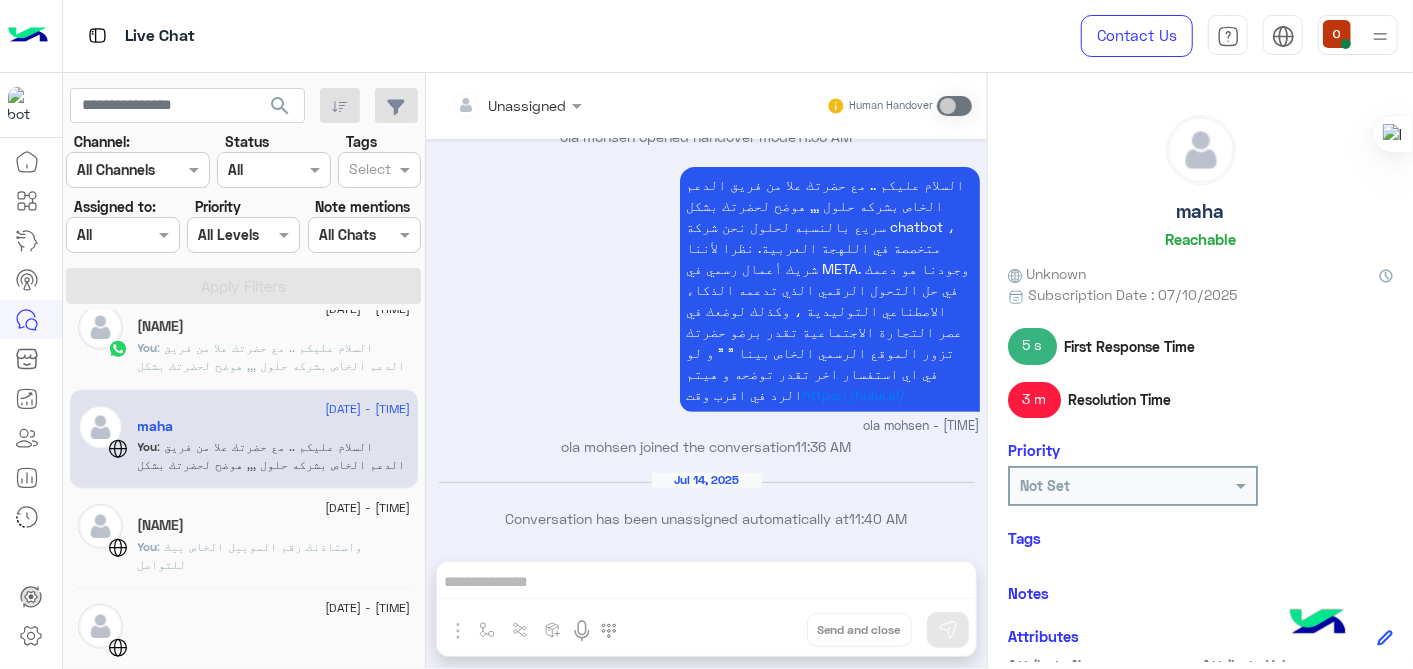 click on "[DATE] - [TIME]  ola   ola :     [DATE] - [TIME]     [DATE] - [TIME]     [DATE] - [TIME]  mohamed   1 [DATE] - [TIME]     [DATE] - [TIME]     [DATE] - [TIME]     [DATE] - [TIME]     [DATE] - [TIME]     :     [DATE] - [TIME]     [DATE] - [TIME]     [DATE] - [TIME]     :     [DATE] - [TIME]     :  [DATE] - [TIME]  ABO SAEID   You  [DATE] - [TIME]  maha    You  [DATE] - [TIME]  الهادي    You  : واستاذنك  رقم الموبيل الخاص بيك للتواصل  [DATE] - [TIME]     [DATE] - [TIME]     [DATE] - [TIME]     [DATE] - [TIME]" 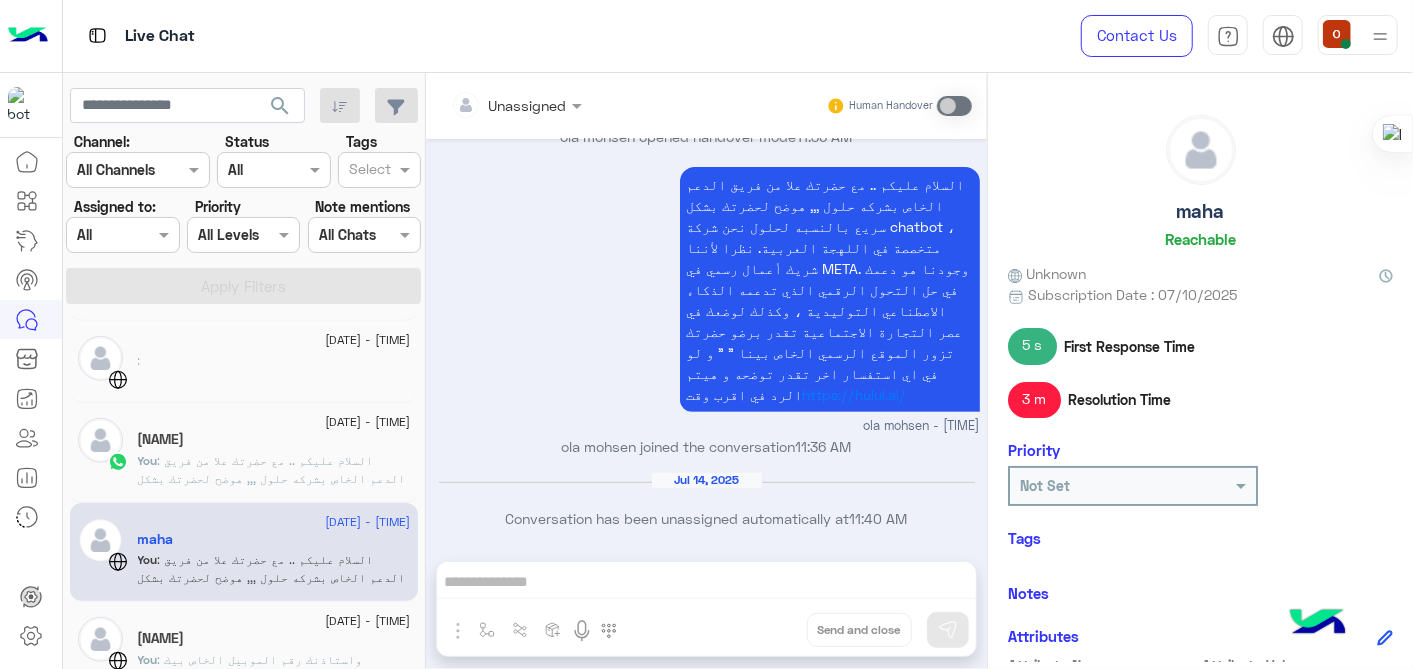 scroll, scrollTop: 385, scrollLeft: 0, axis: vertical 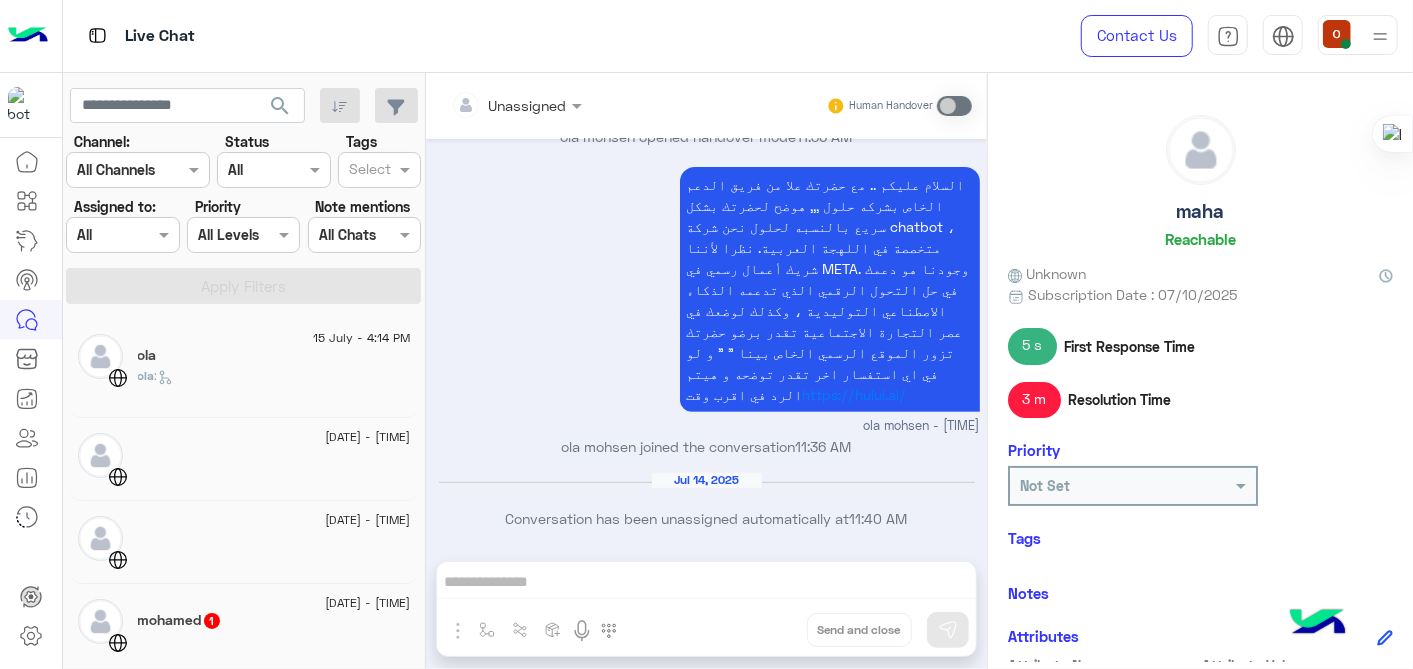 click on "mohamed   1" 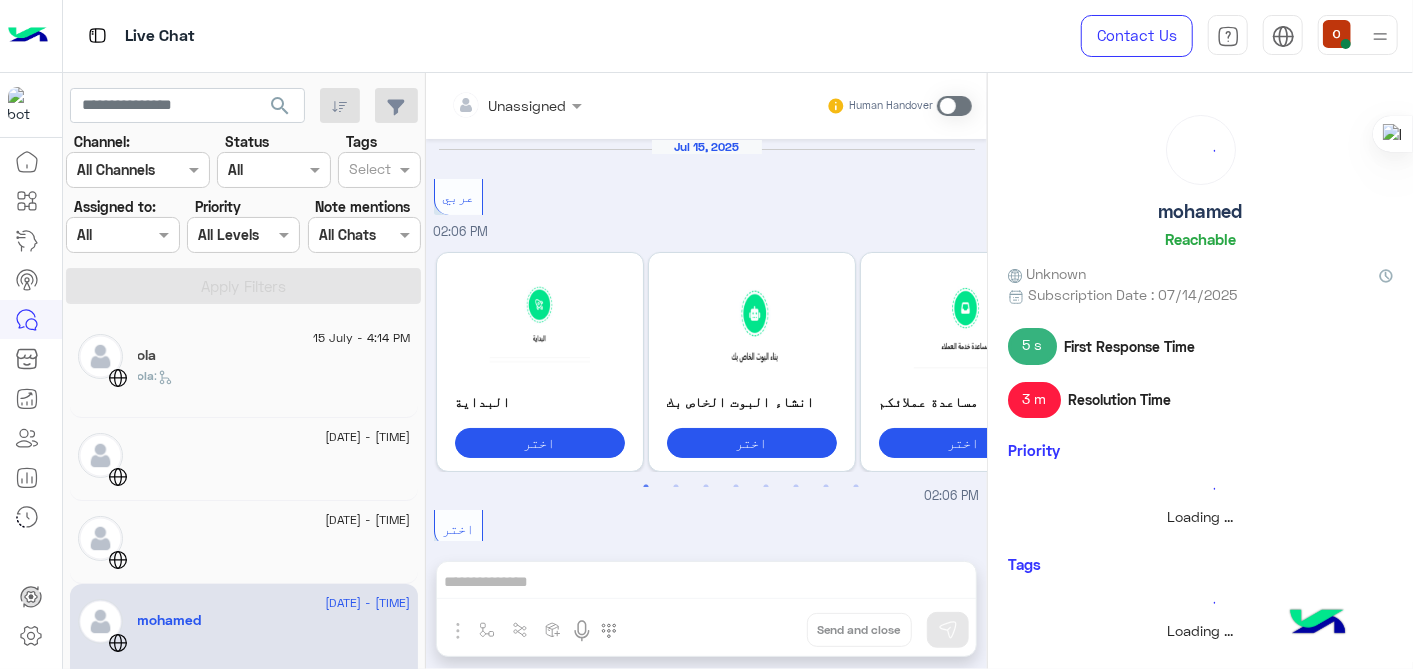 scroll, scrollTop: 671, scrollLeft: 0, axis: vertical 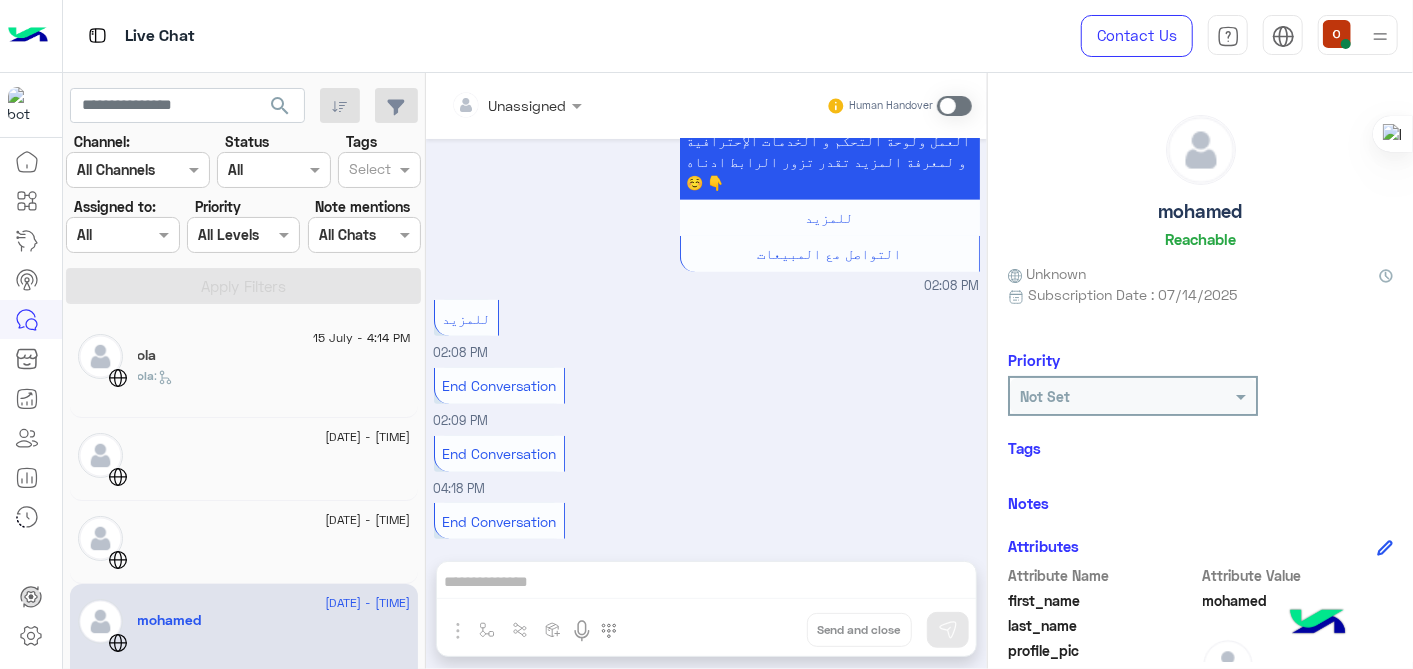 drag, startPoint x: 417, startPoint y: 327, endPoint x: 417, endPoint y: 345, distance: 18 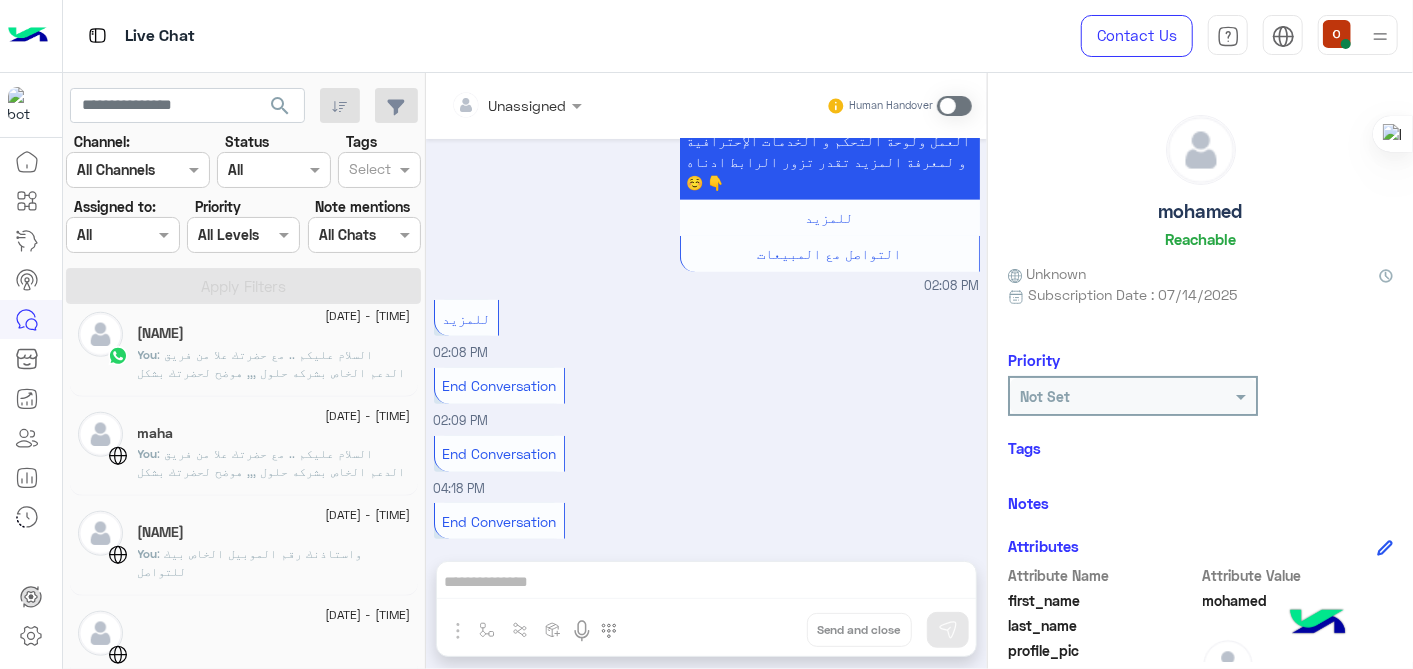 scroll, scrollTop: 1067, scrollLeft: 0, axis: vertical 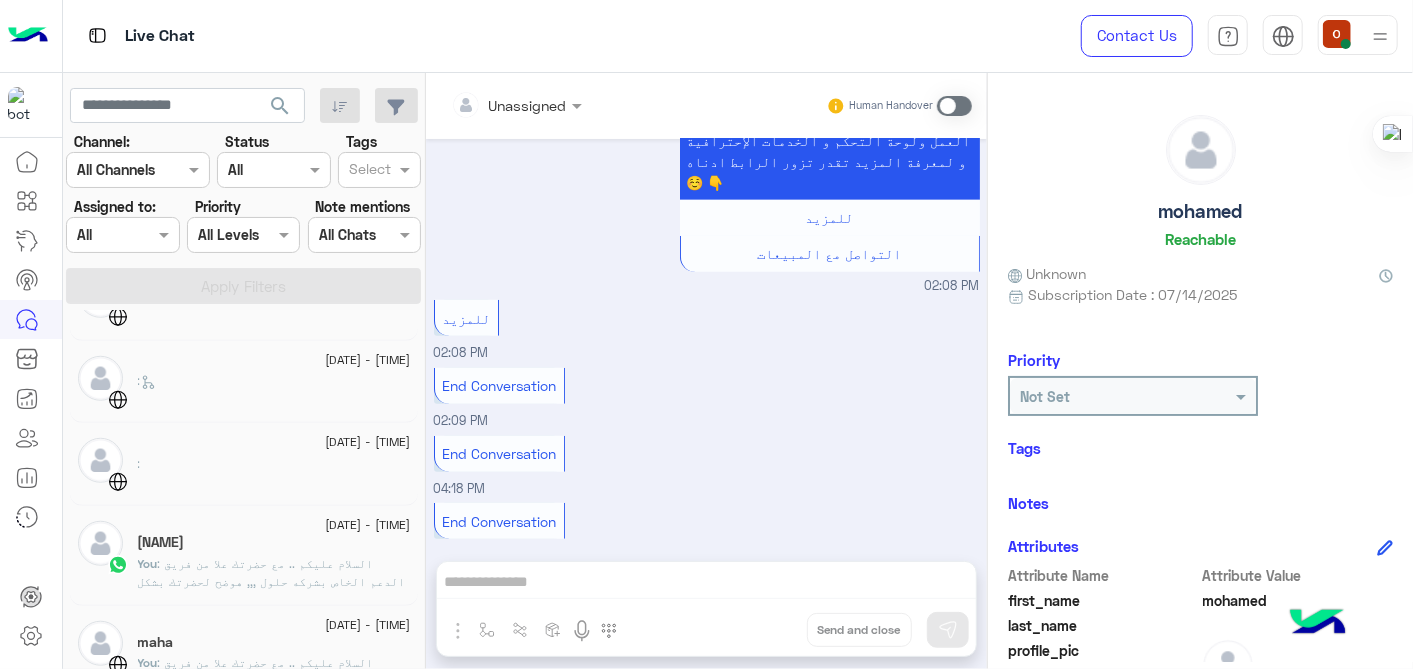 click on ": السلام عليكم .. مع حضرتك علا من فريق الدعم الخاص بشركه حلول ,,, هوضح لحضرتك بشكل سريع بالنسبه لحلول نحن شركة chatbot ، متخصصة في اللهجة العربية. نظرا لأننا شريك أعمال رسمي في META. وجودنا هو دعمك في حل التحول الرقمي الذي تدعمه الذكاء الاصطناعي التوليدية ، وكذلك لوضعك في عصر التجارة الاجتماعية تقدر برضو حضرتك تزور الموقع الرسمي الخاص بينا " " و لو في اي استفسار اخر تقدر توضحه و هيتم الرد في اقرب وقت https://hulul.ai/" 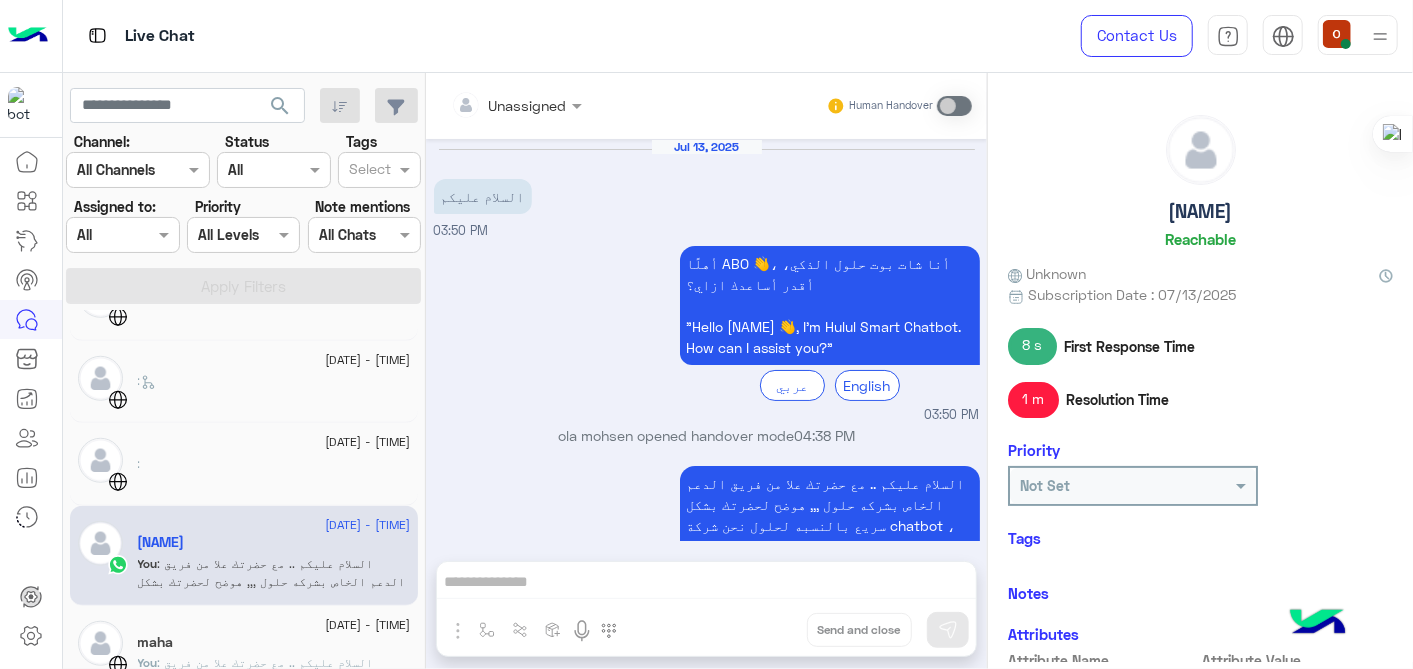 scroll, scrollTop: 300, scrollLeft: 0, axis: vertical 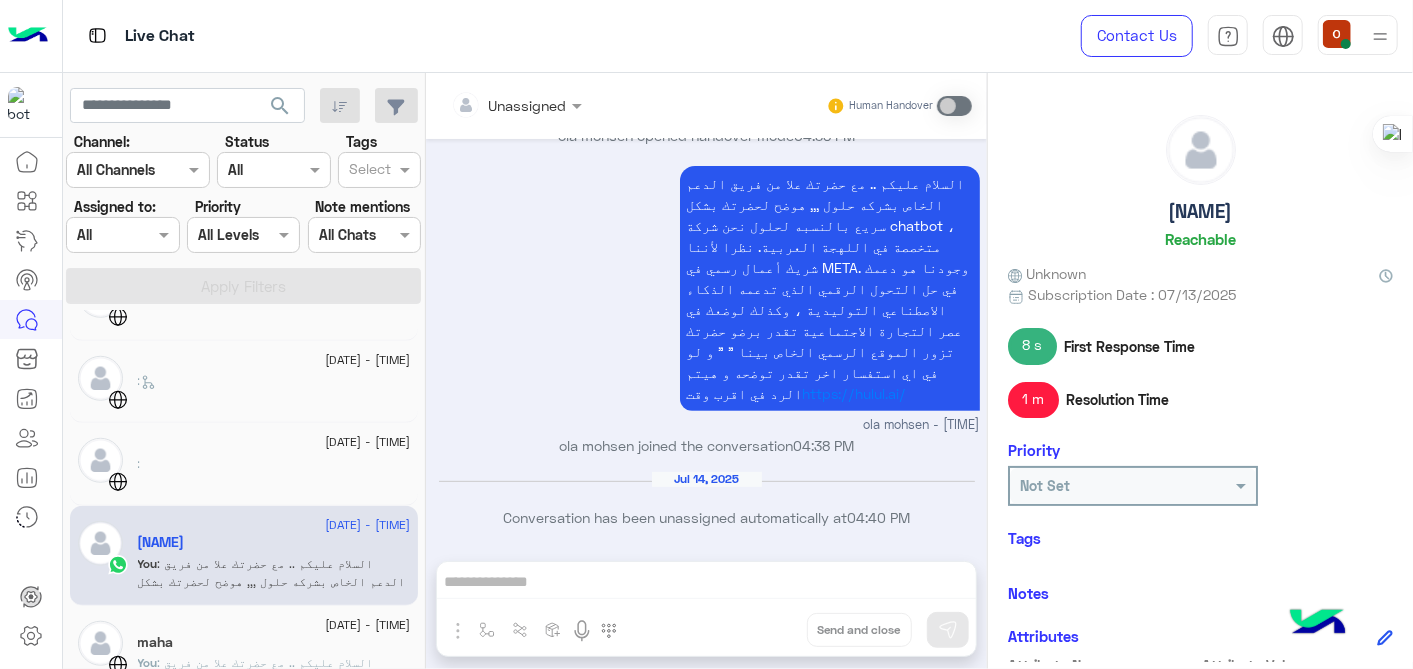 click on "maha" 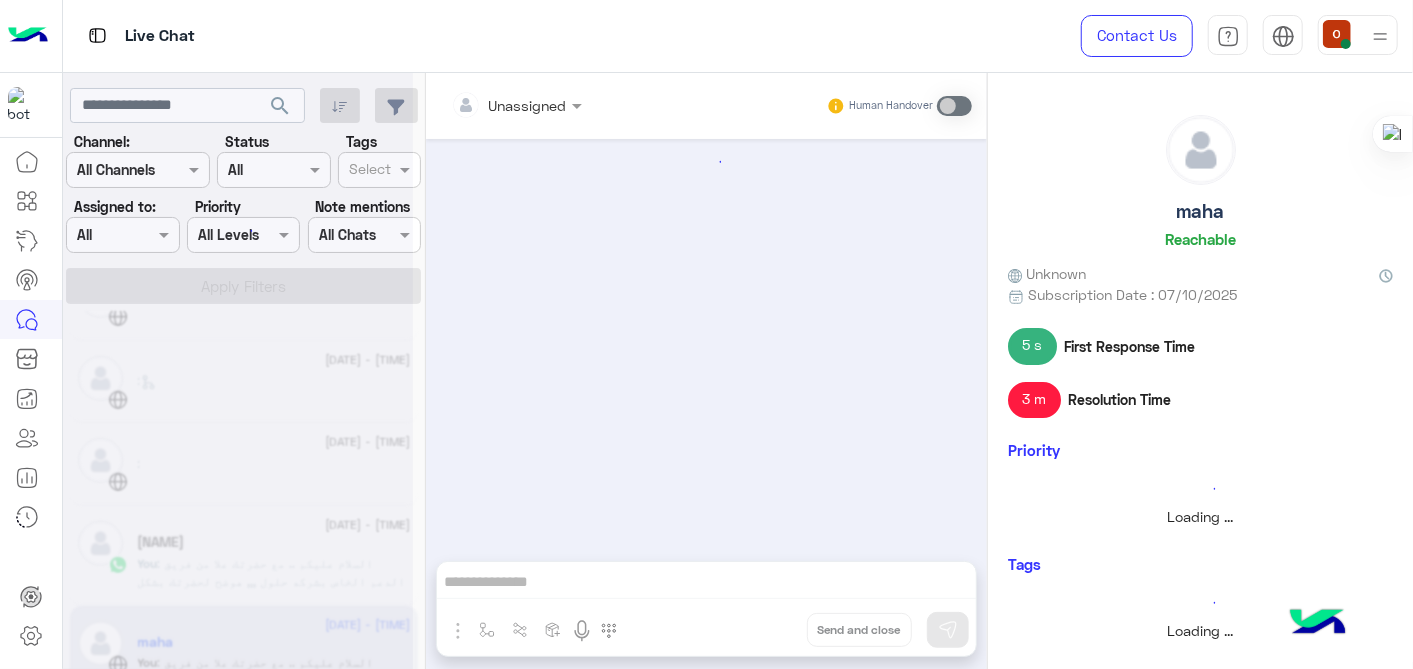 scroll, scrollTop: 448, scrollLeft: 0, axis: vertical 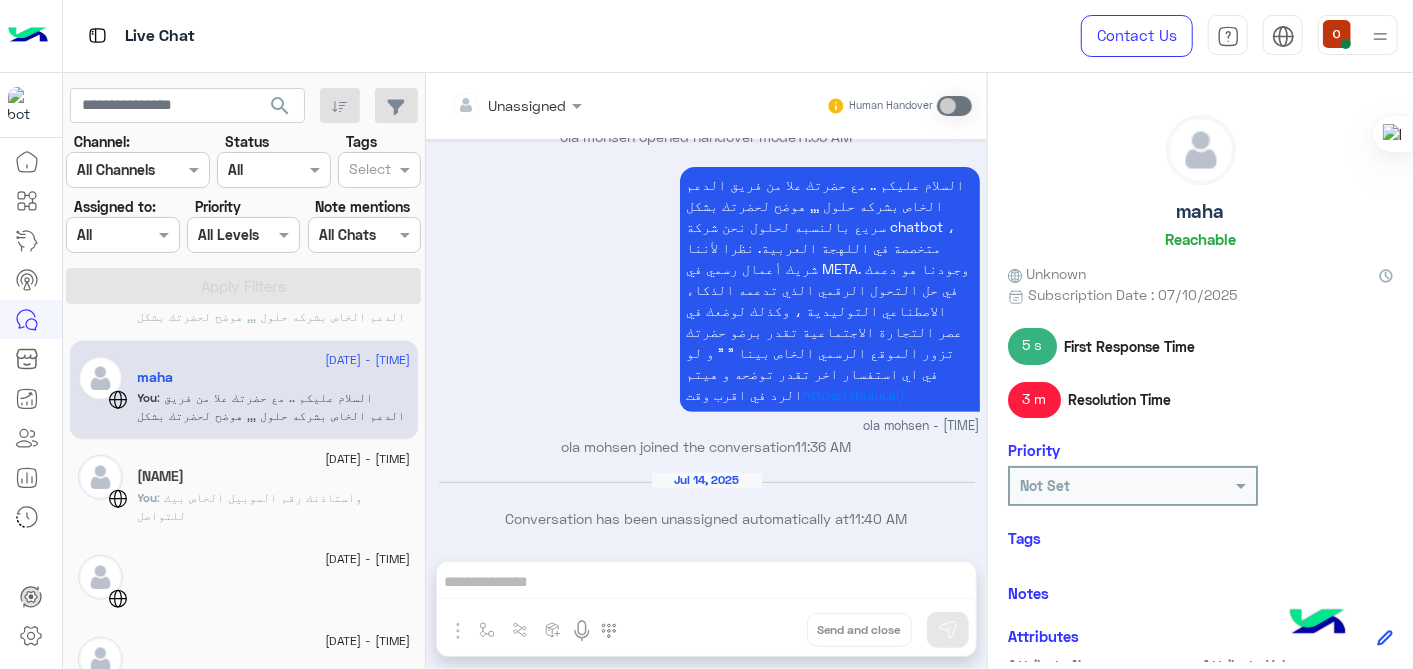 click on ": واستاذنك  رقم الموبيل الخاص بيك للتواصل" 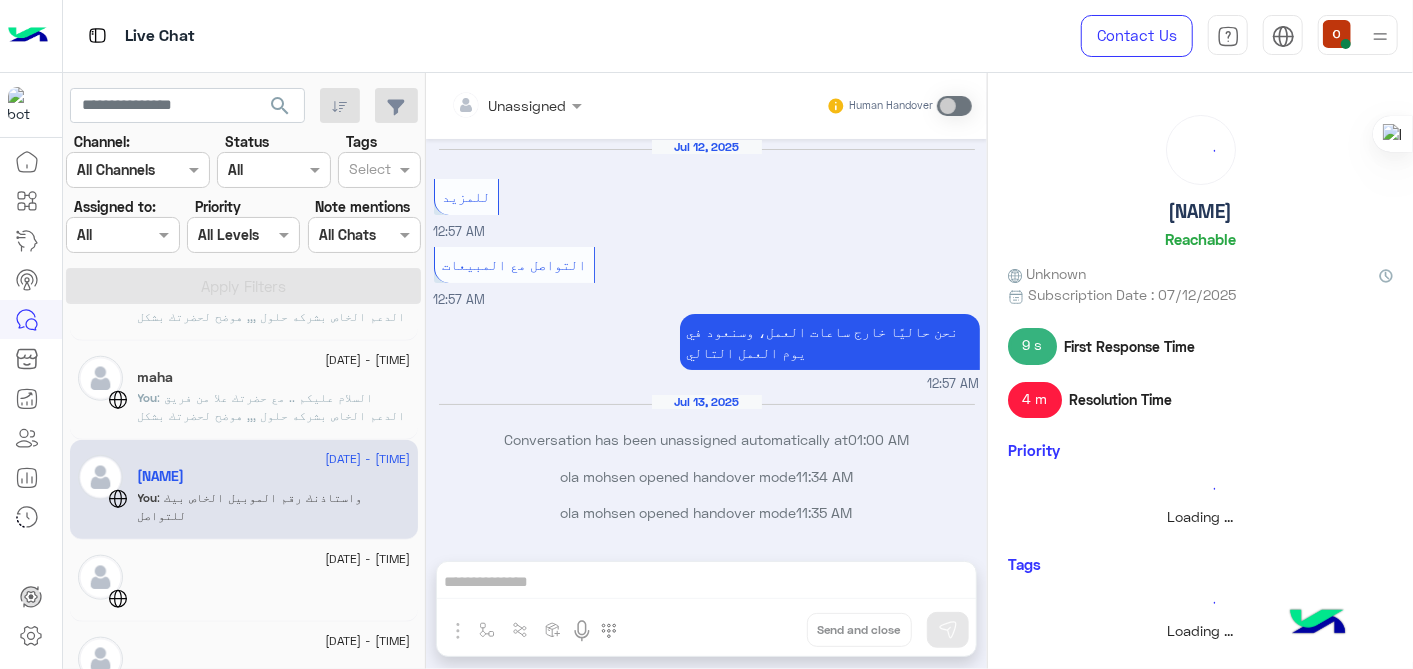 scroll, scrollTop: 441, scrollLeft: 0, axis: vertical 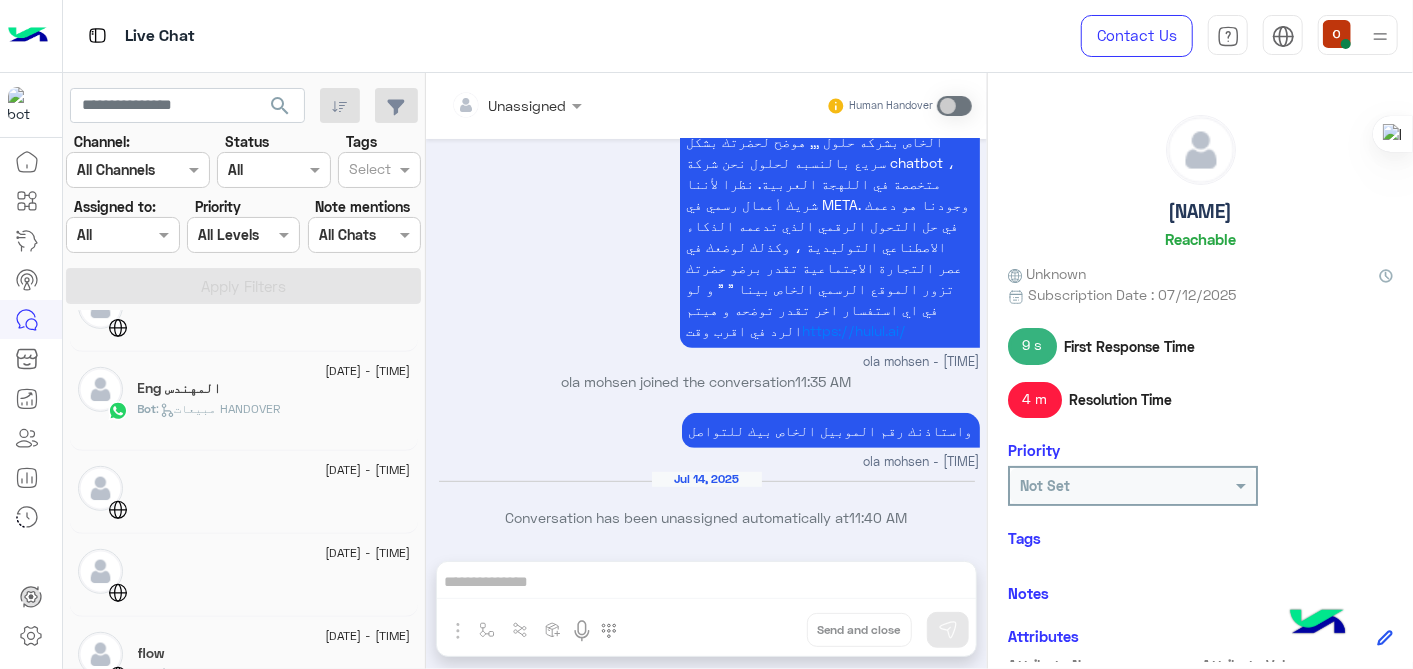 click on "المهندس Eng" 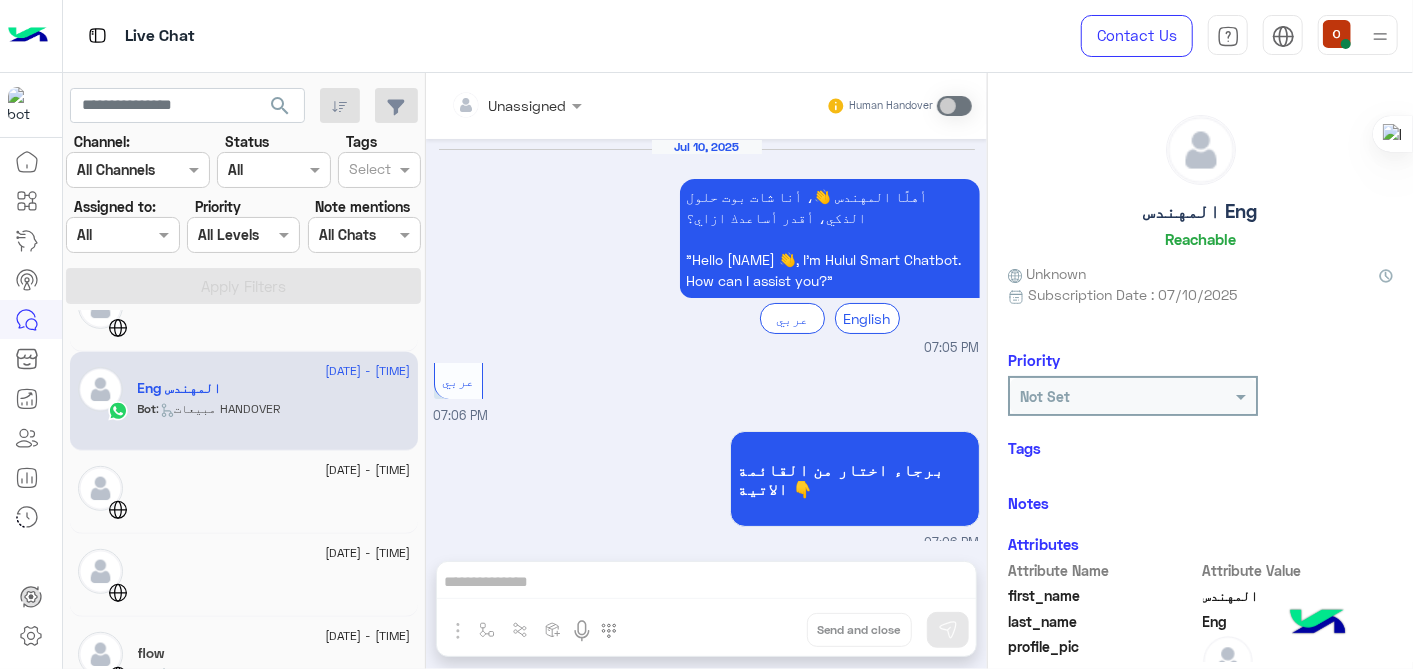 scroll, scrollTop: 625, scrollLeft: 0, axis: vertical 